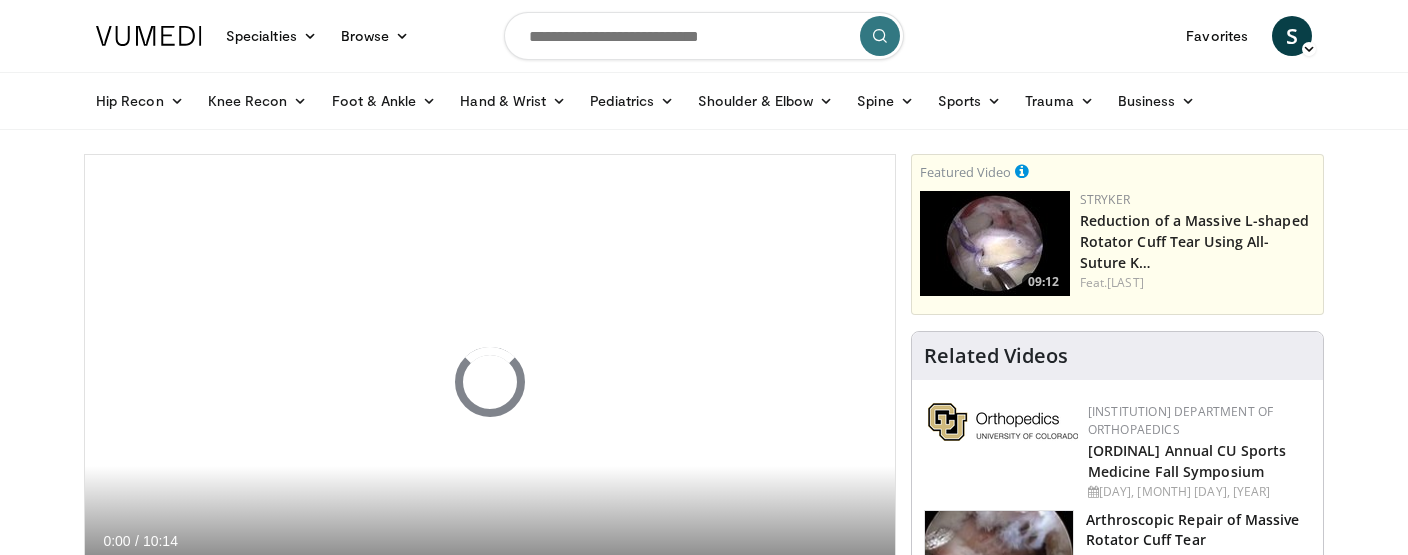 scroll, scrollTop: 0, scrollLeft: 0, axis: both 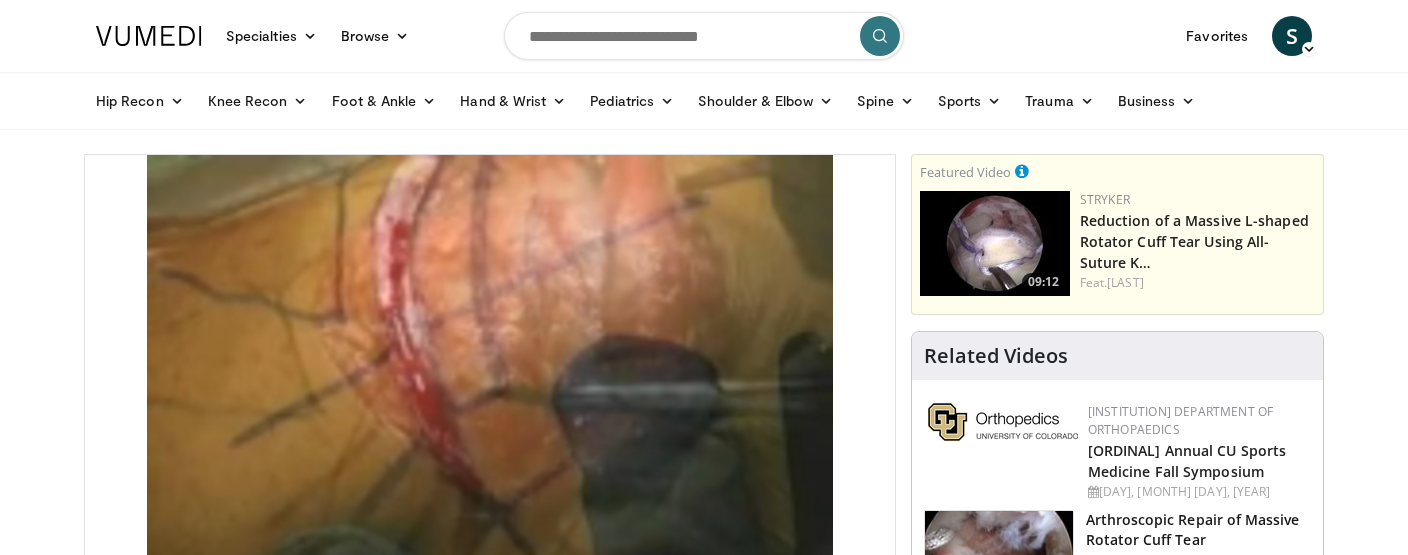 click at bounding box center [704, 36] 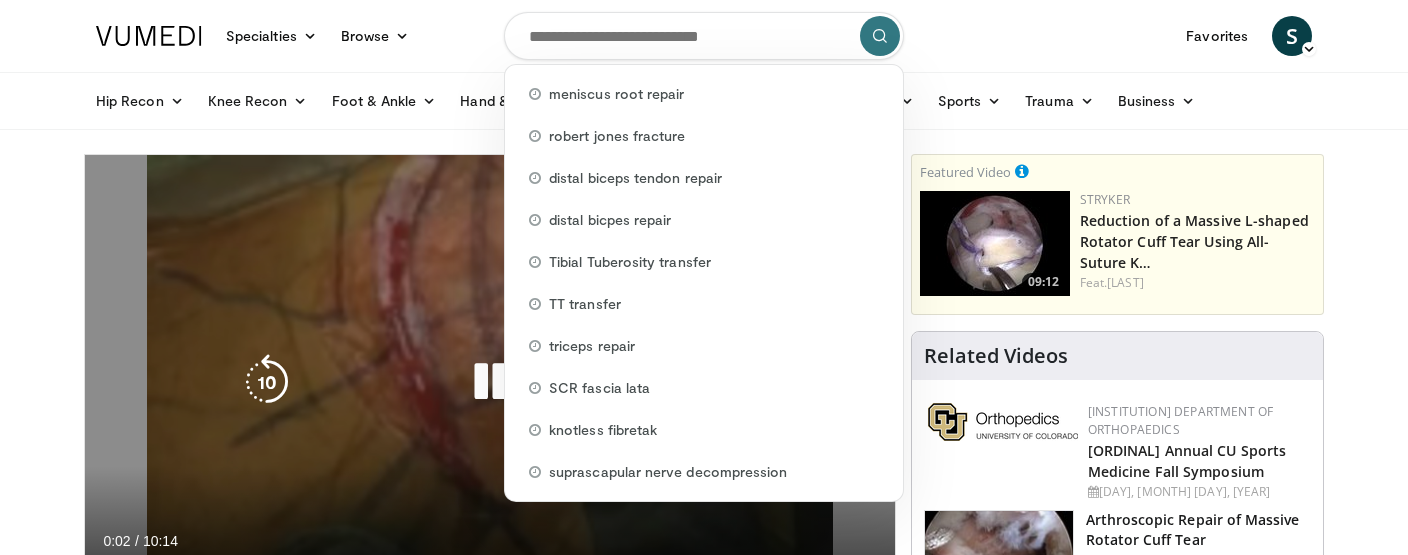 click on "[TIME]
Tap to unmute" at bounding box center [490, 382] 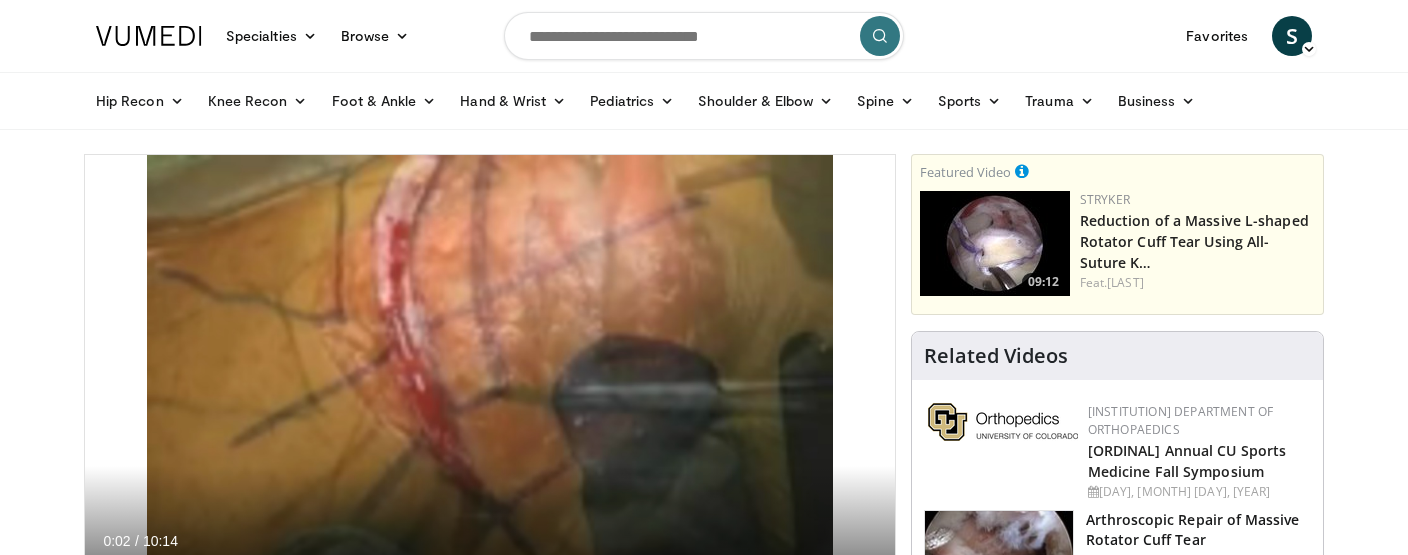 click at bounding box center (704, 36) 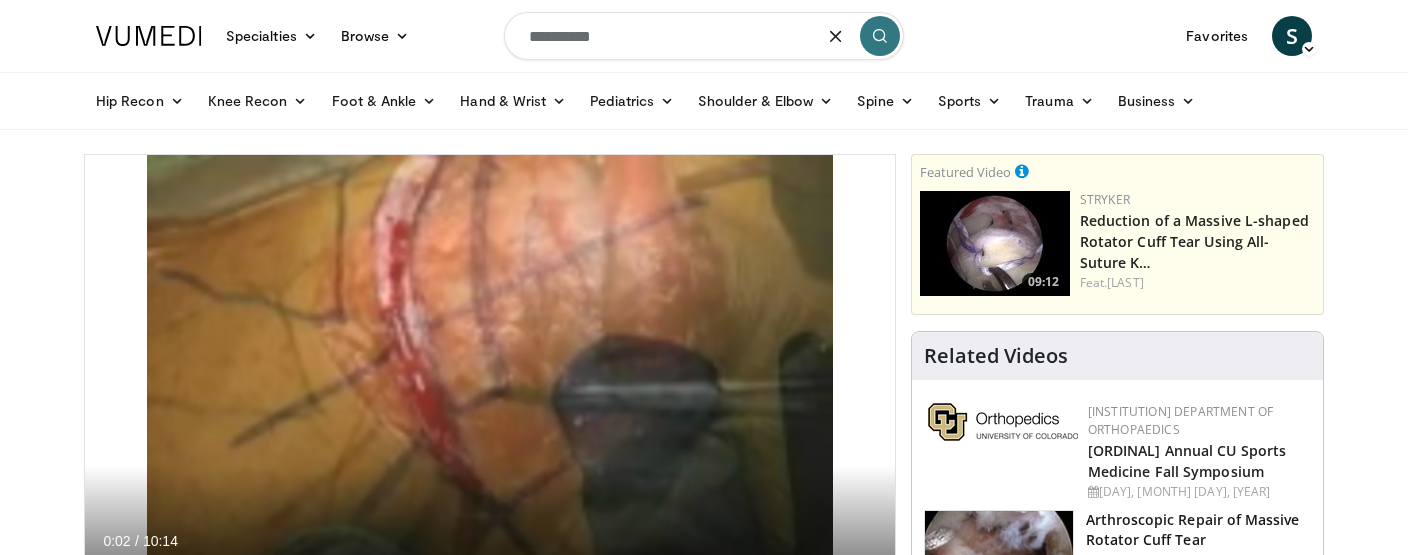 type on "**********" 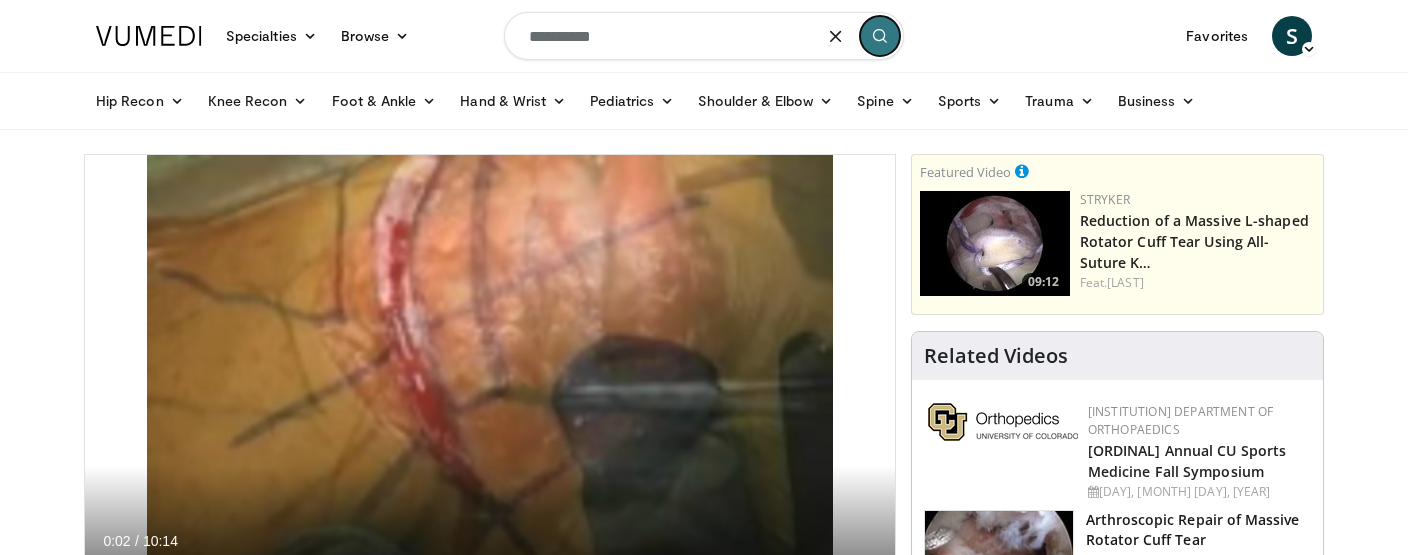 click at bounding box center [880, 36] 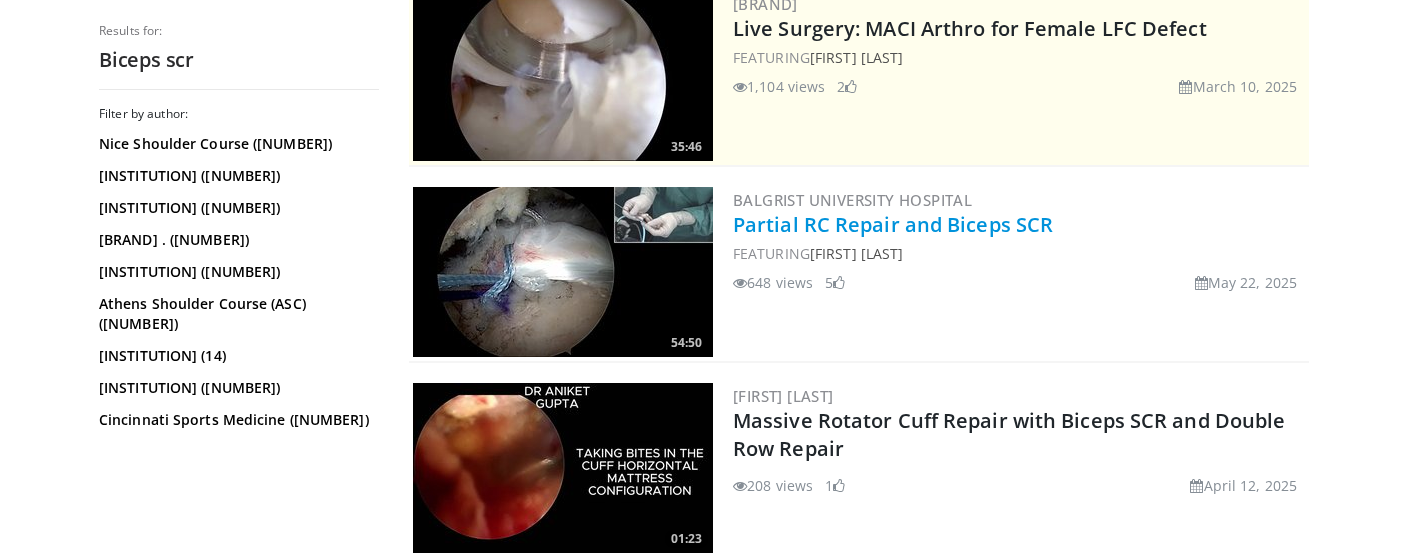 scroll, scrollTop: 427, scrollLeft: 0, axis: vertical 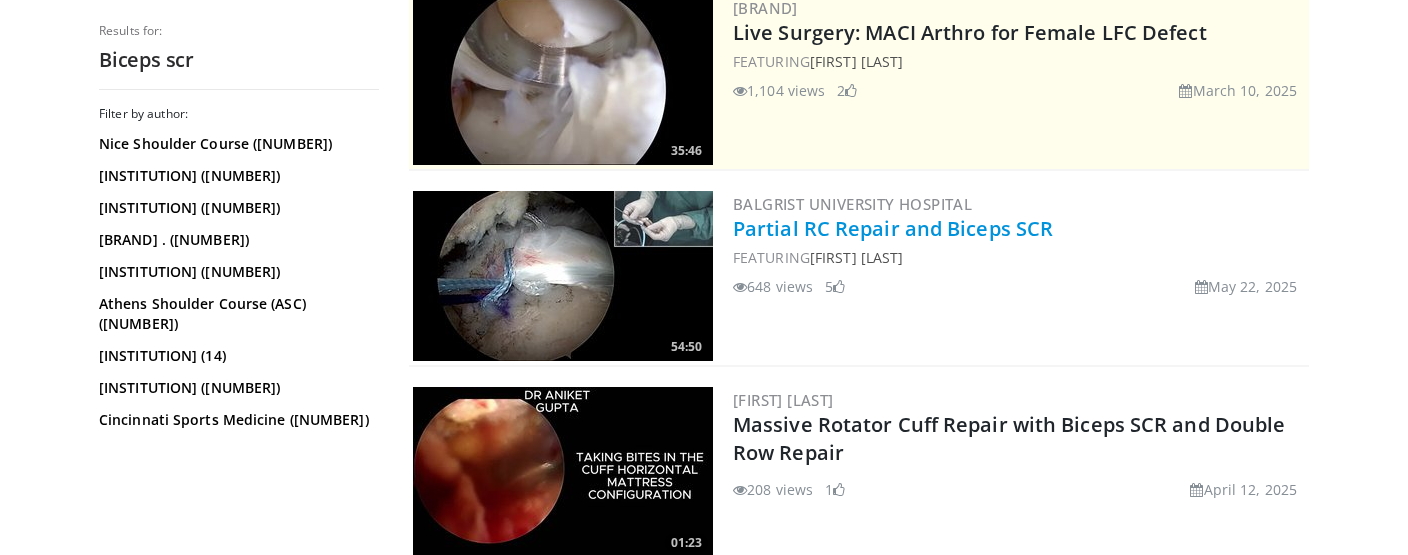 click on "Partial RC Repair and Biceps SCR" at bounding box center [893, 228] 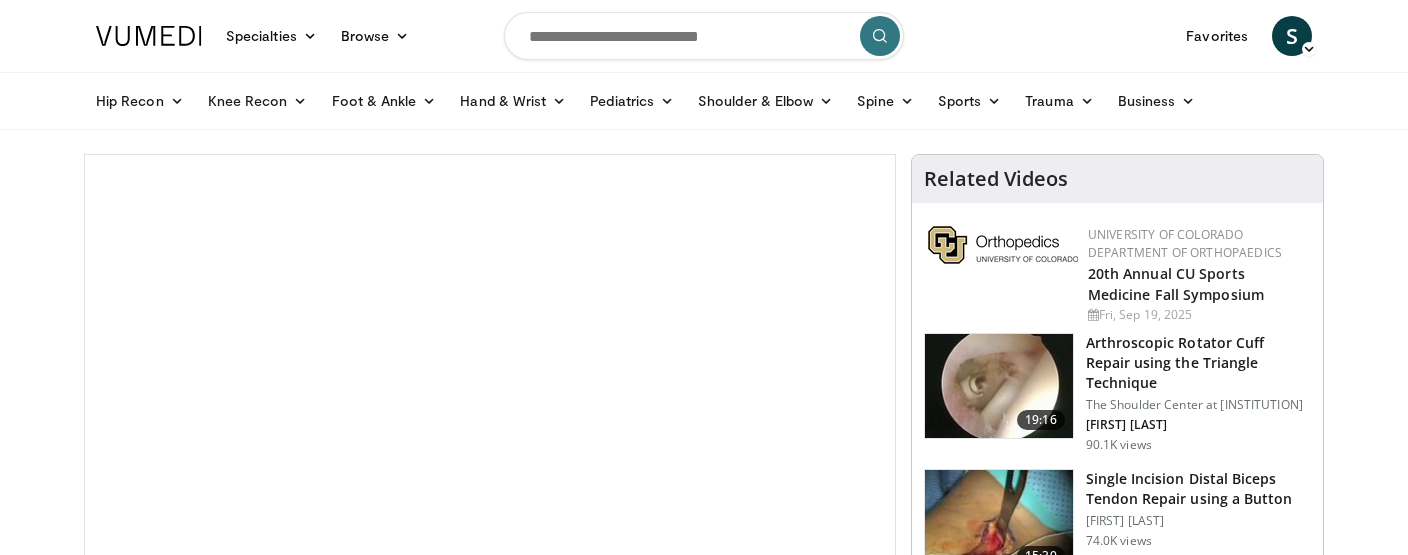 scroll, scrollTop: 0, scrollLeft: 0, axis: both 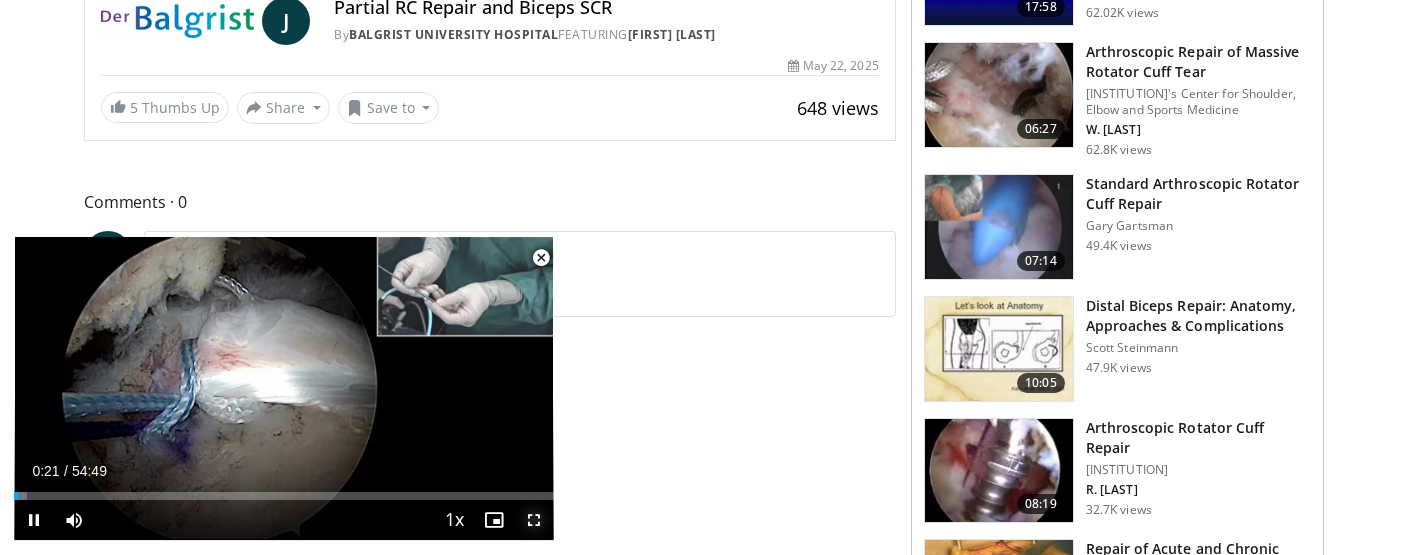 click at bounding box center (534, 520) 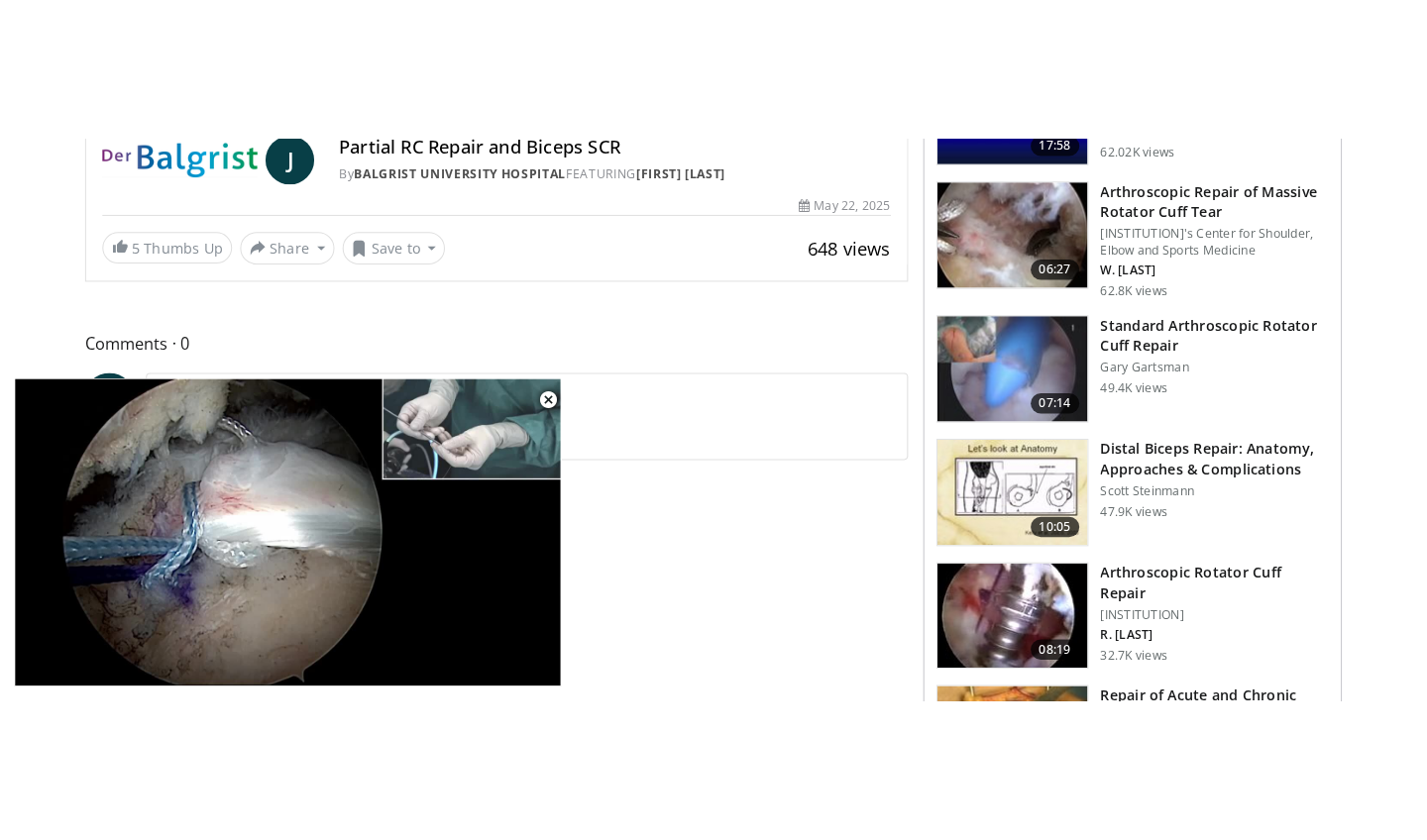 scroll, scrollTop: 212, scrollLeft: 0, axis: vertical 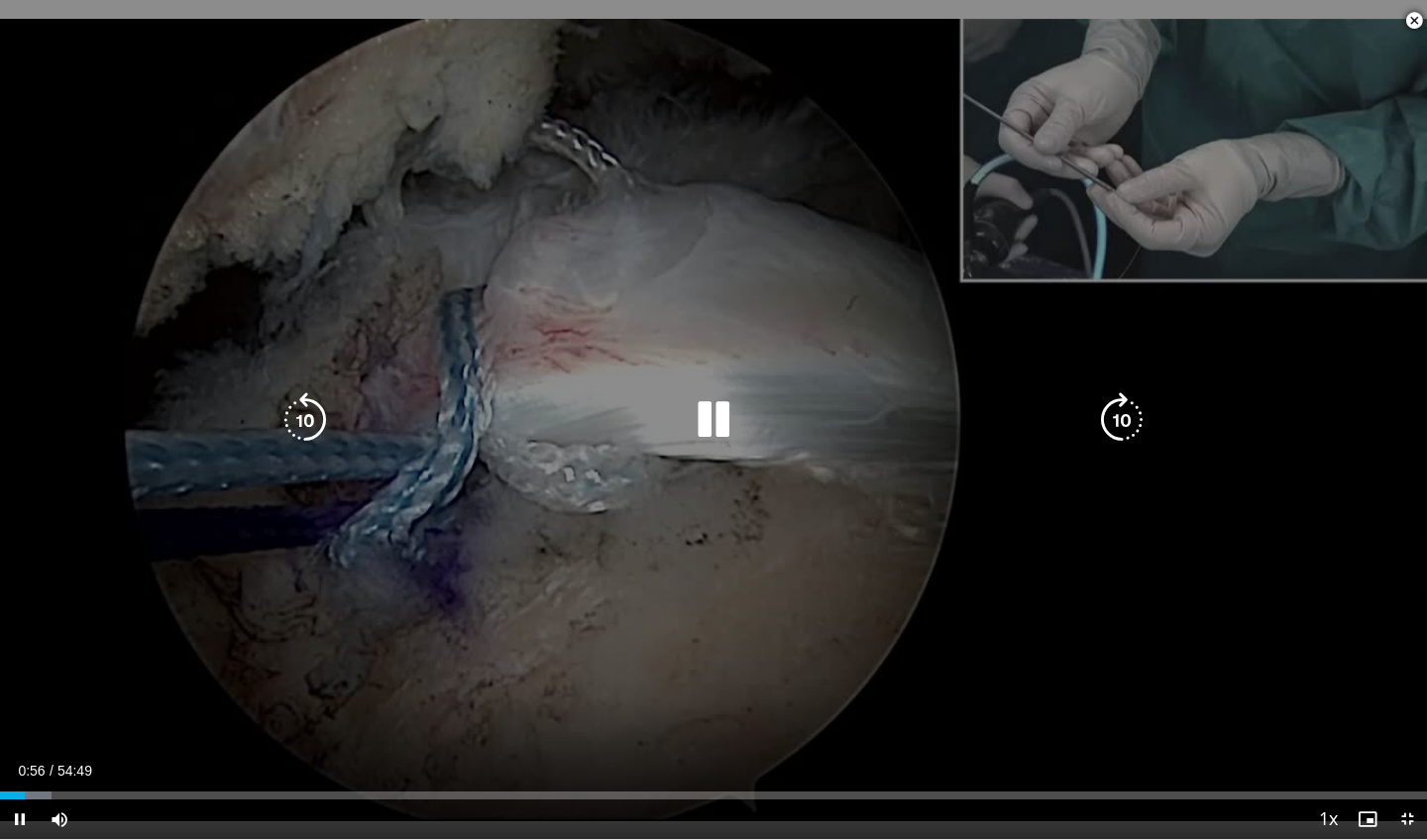 click on "10 seconds
Tap to unmute" at bounding box center (714, 419) 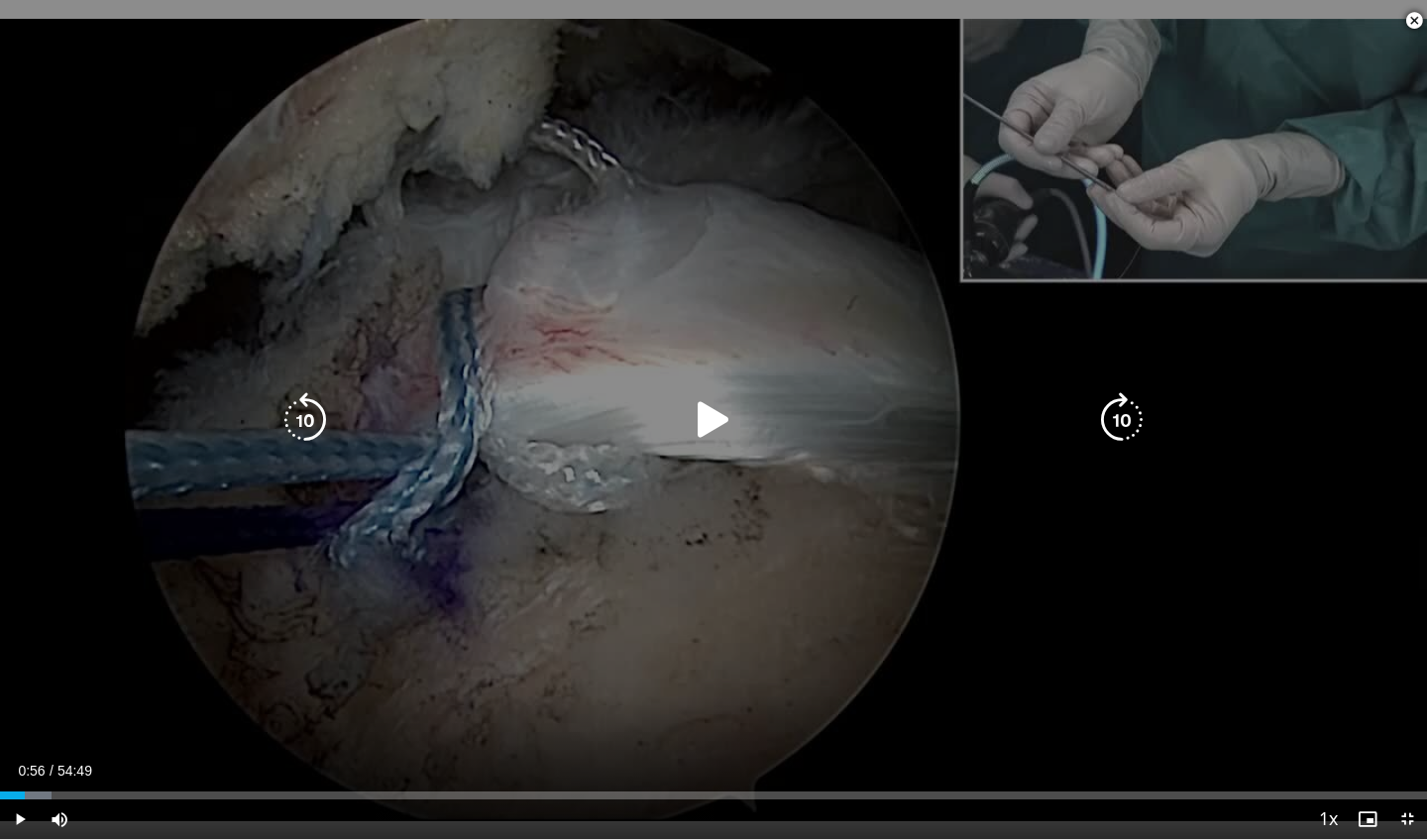 click at bounding box center [714, 420] 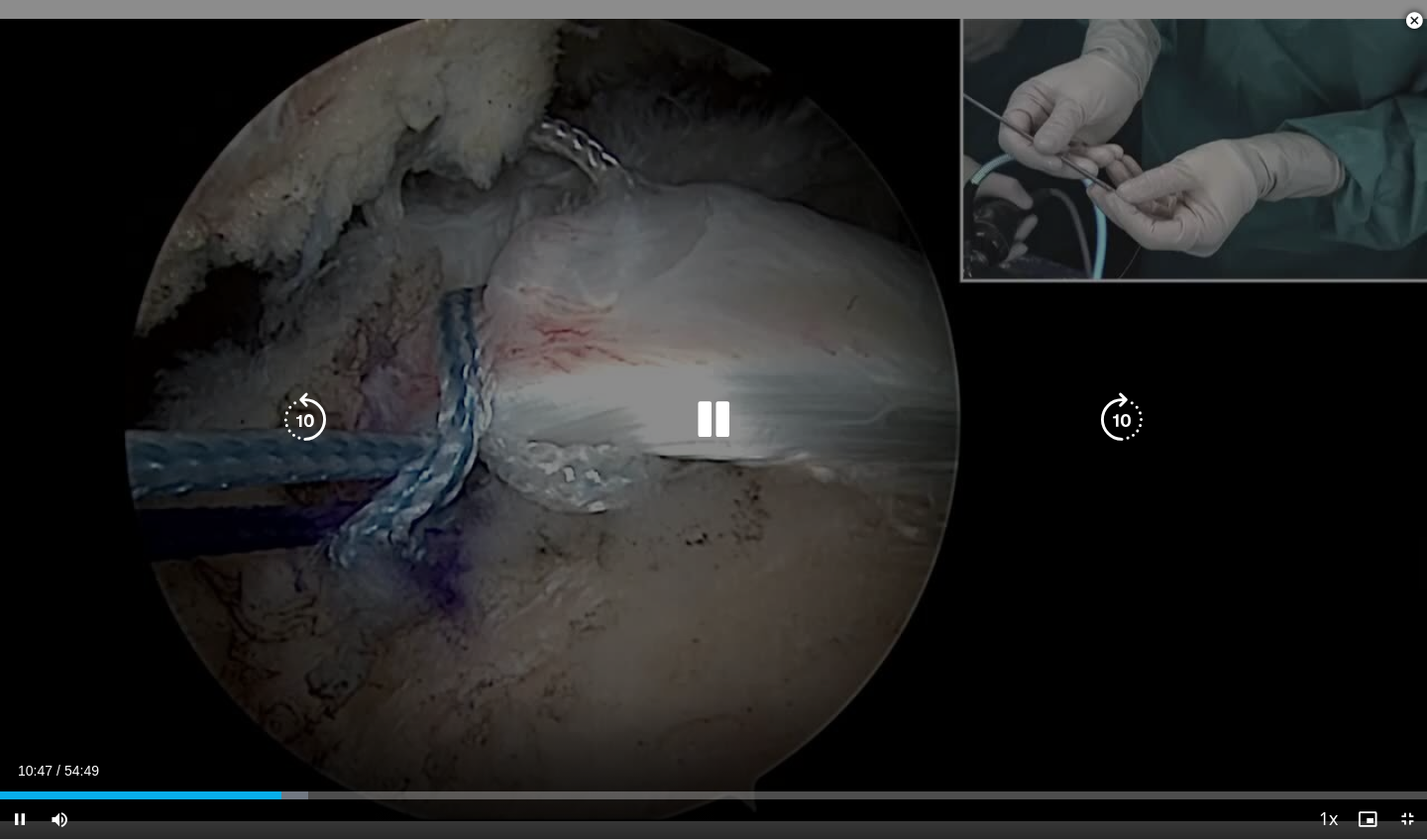 click at bounding box center (714, 420) 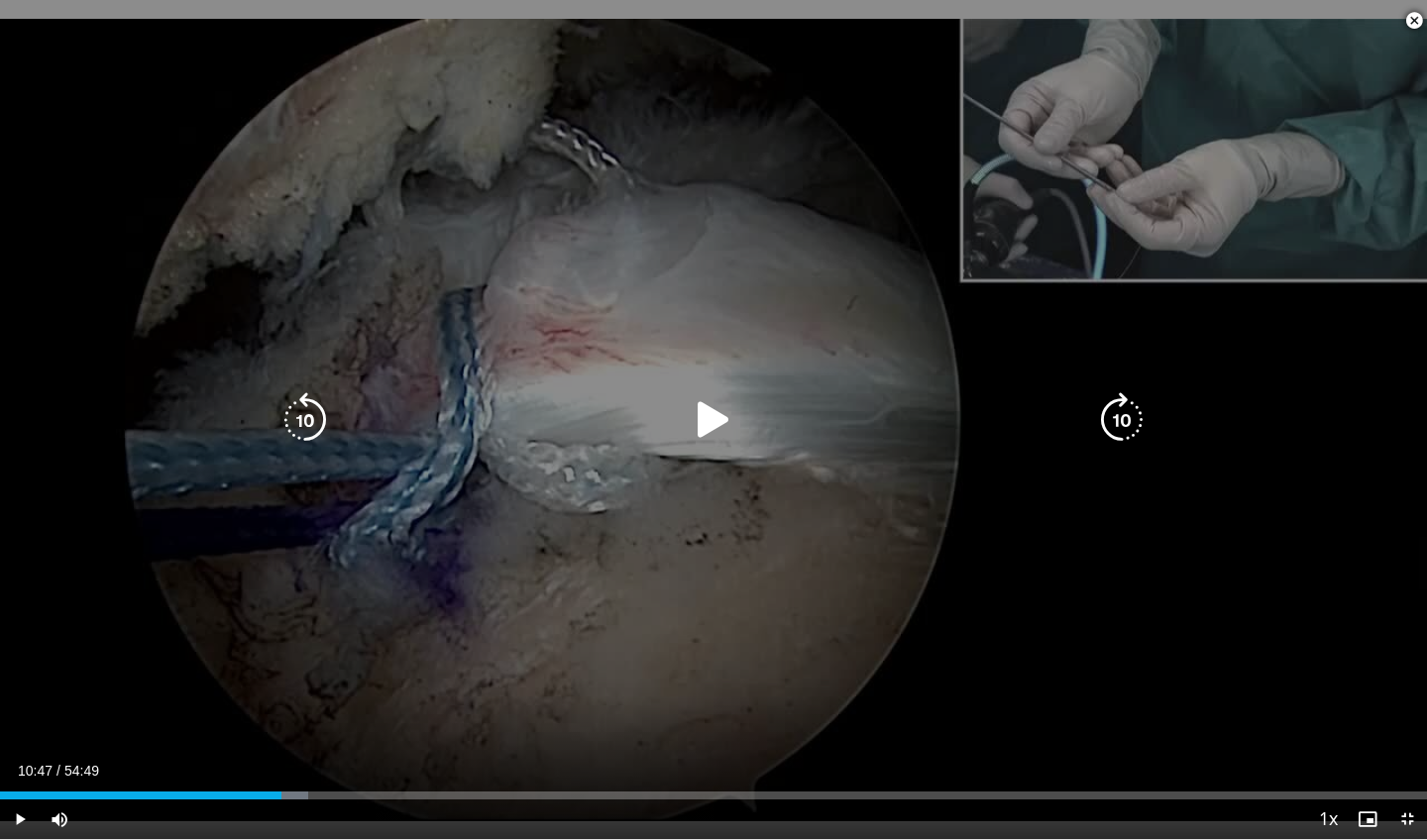 click at bounding box center [714, 420] 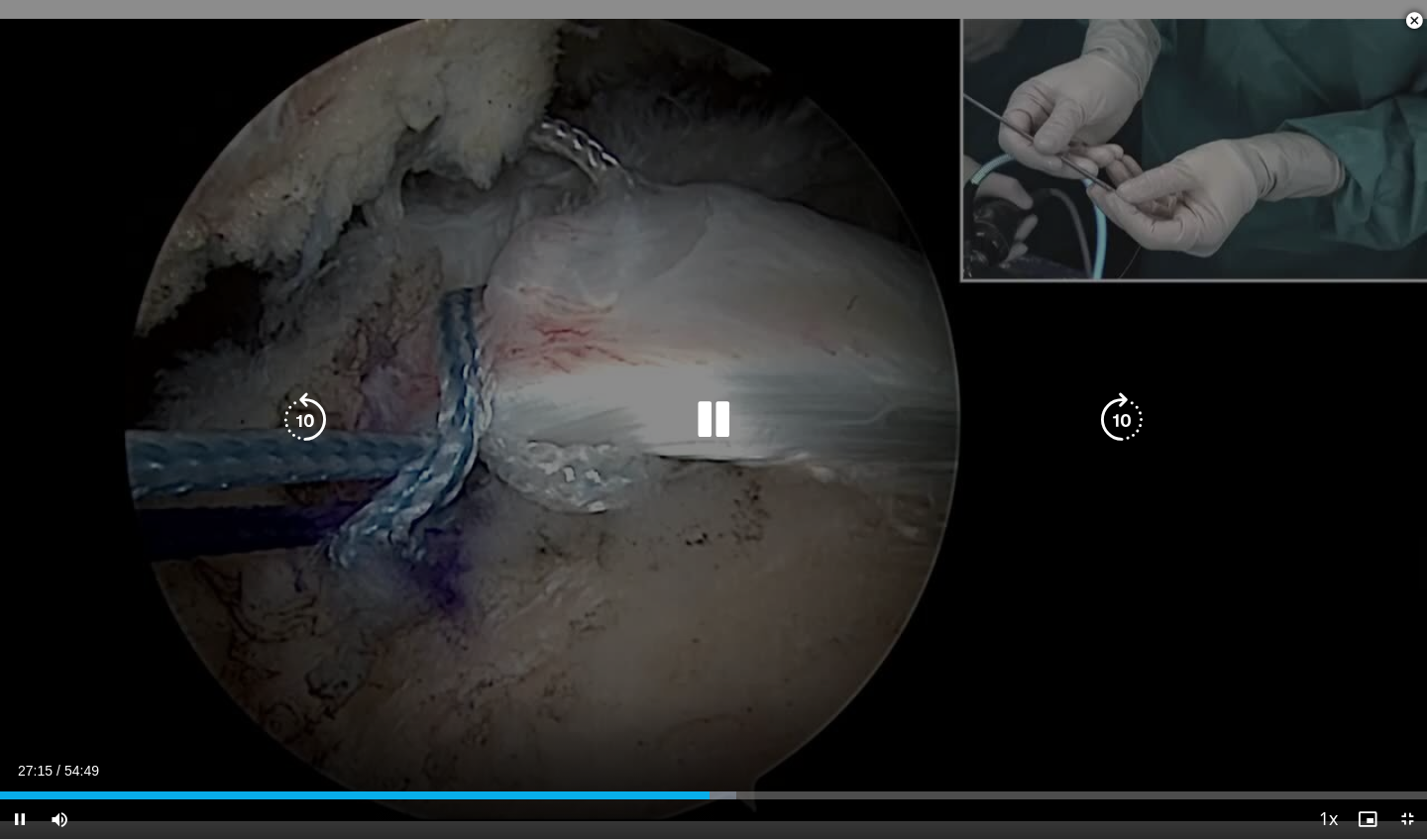 click at bounding box center [714, 420] 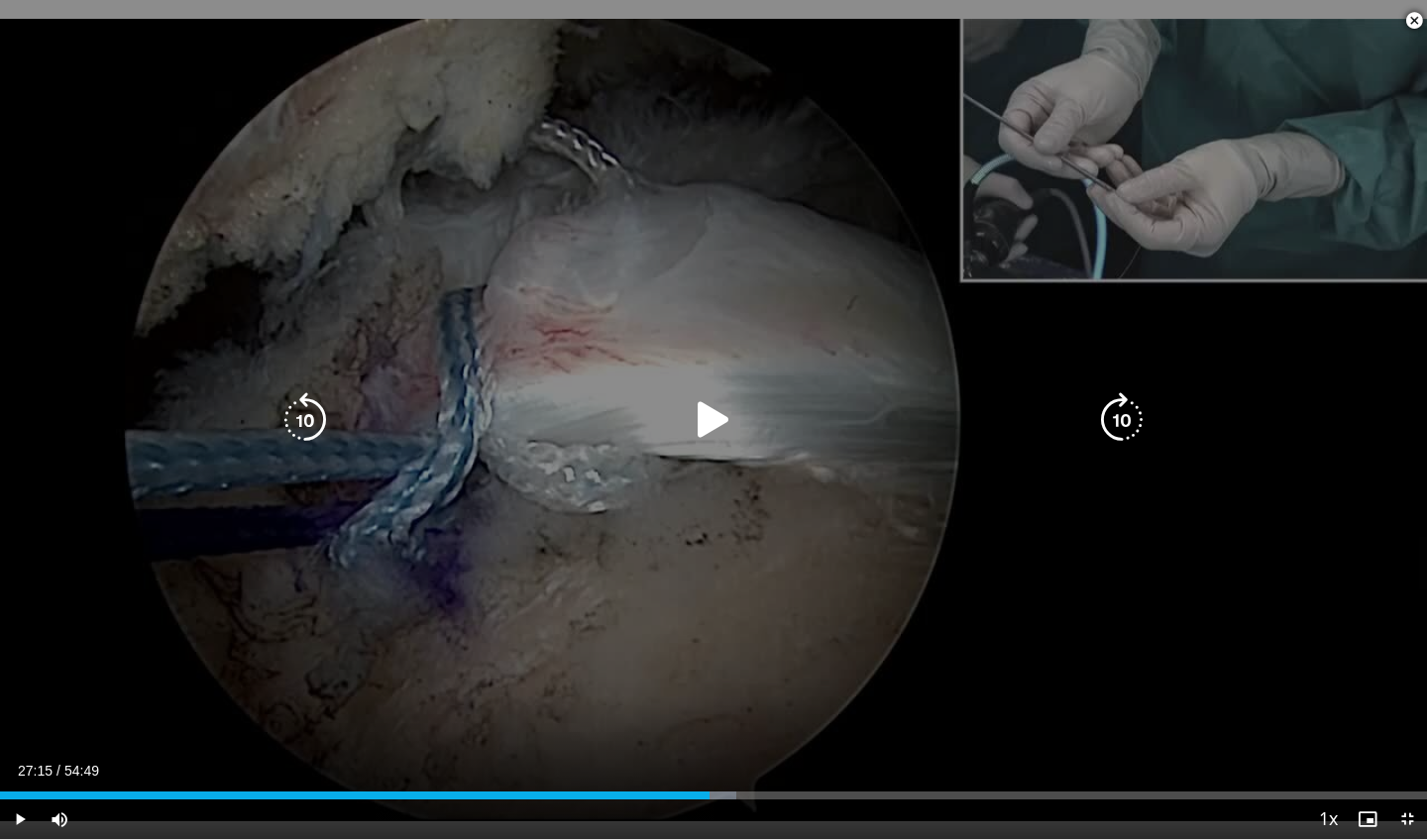 click at bounding box center (714, 420) 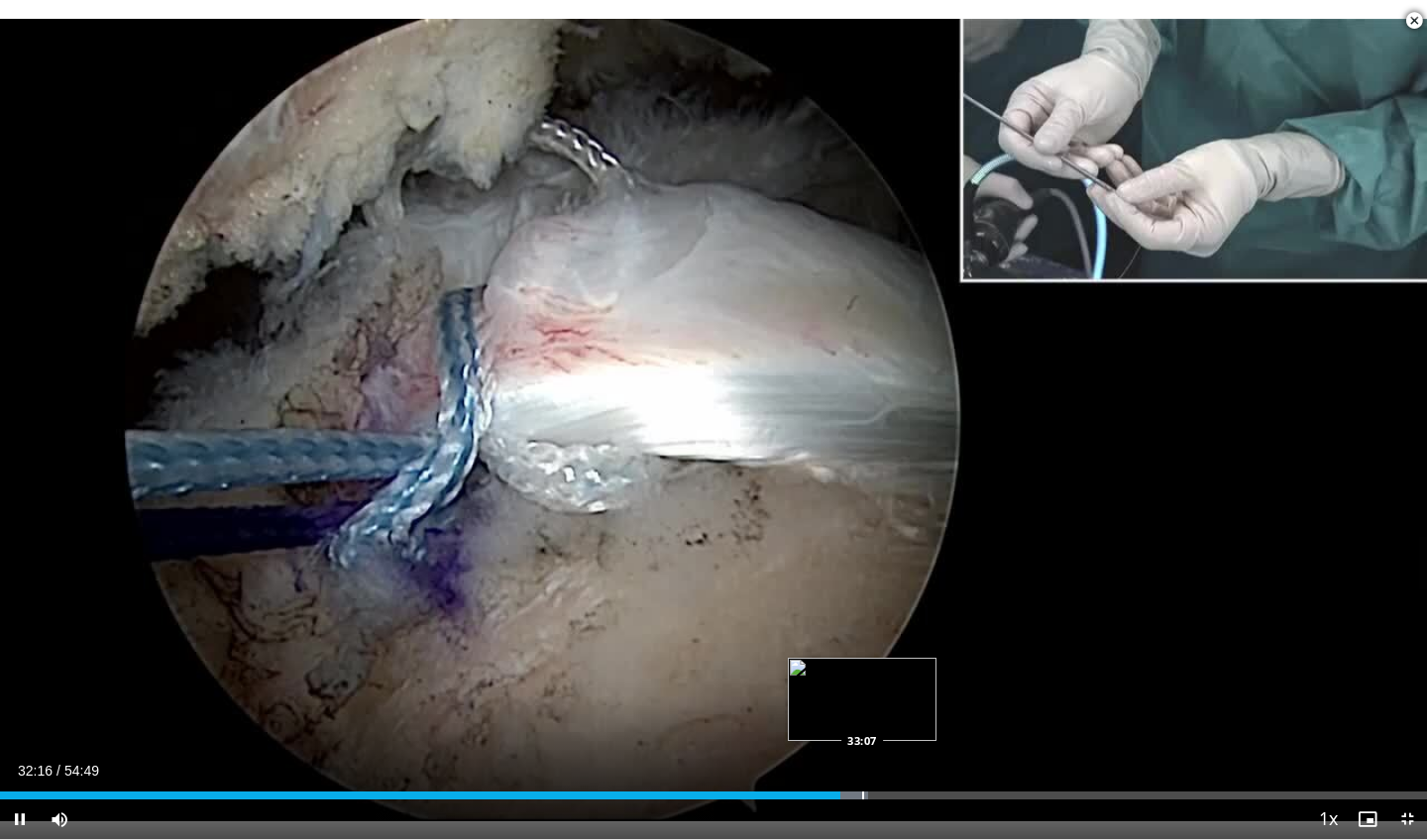click at bounding box center (863, 795) 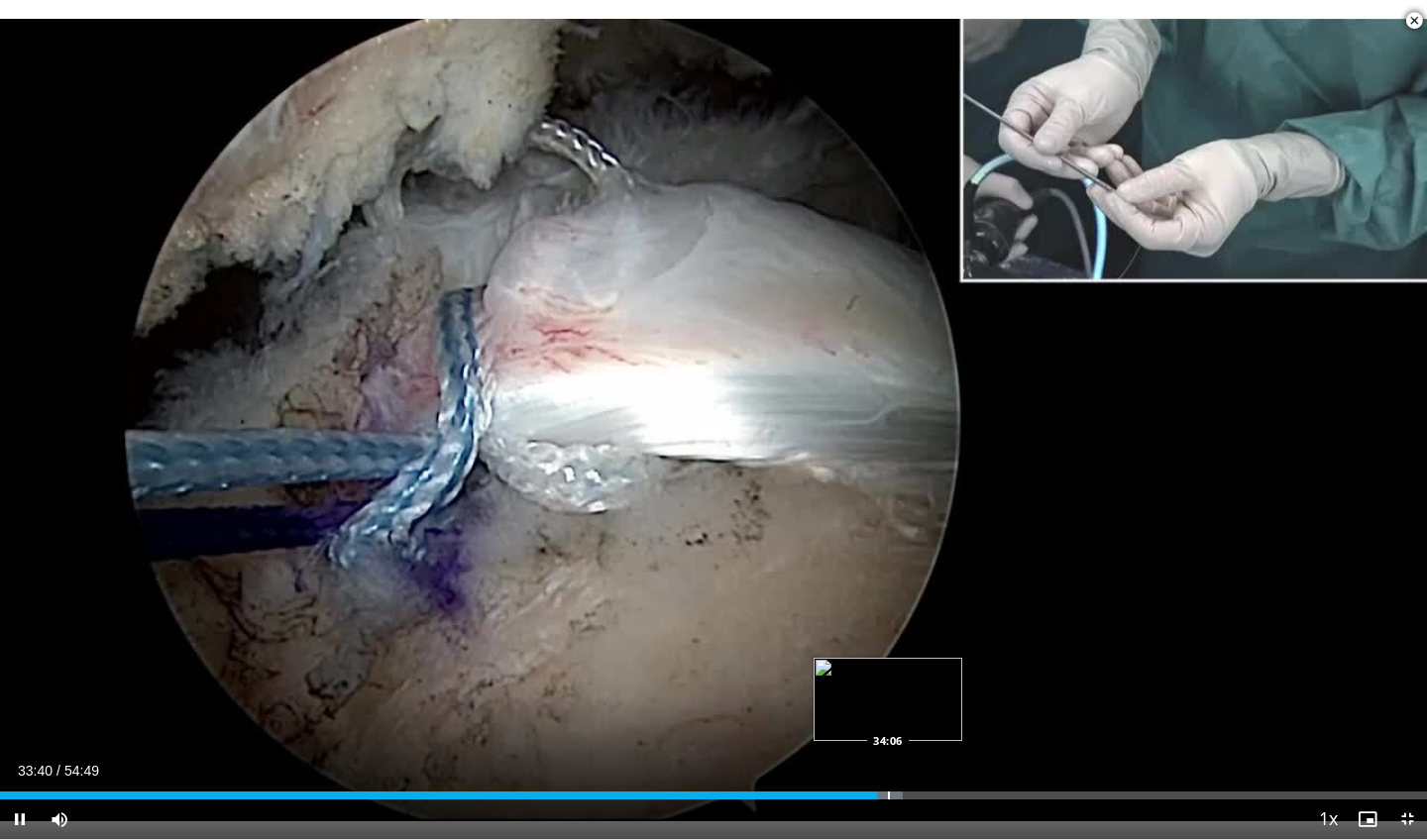 click at bounding box center [889, 795] 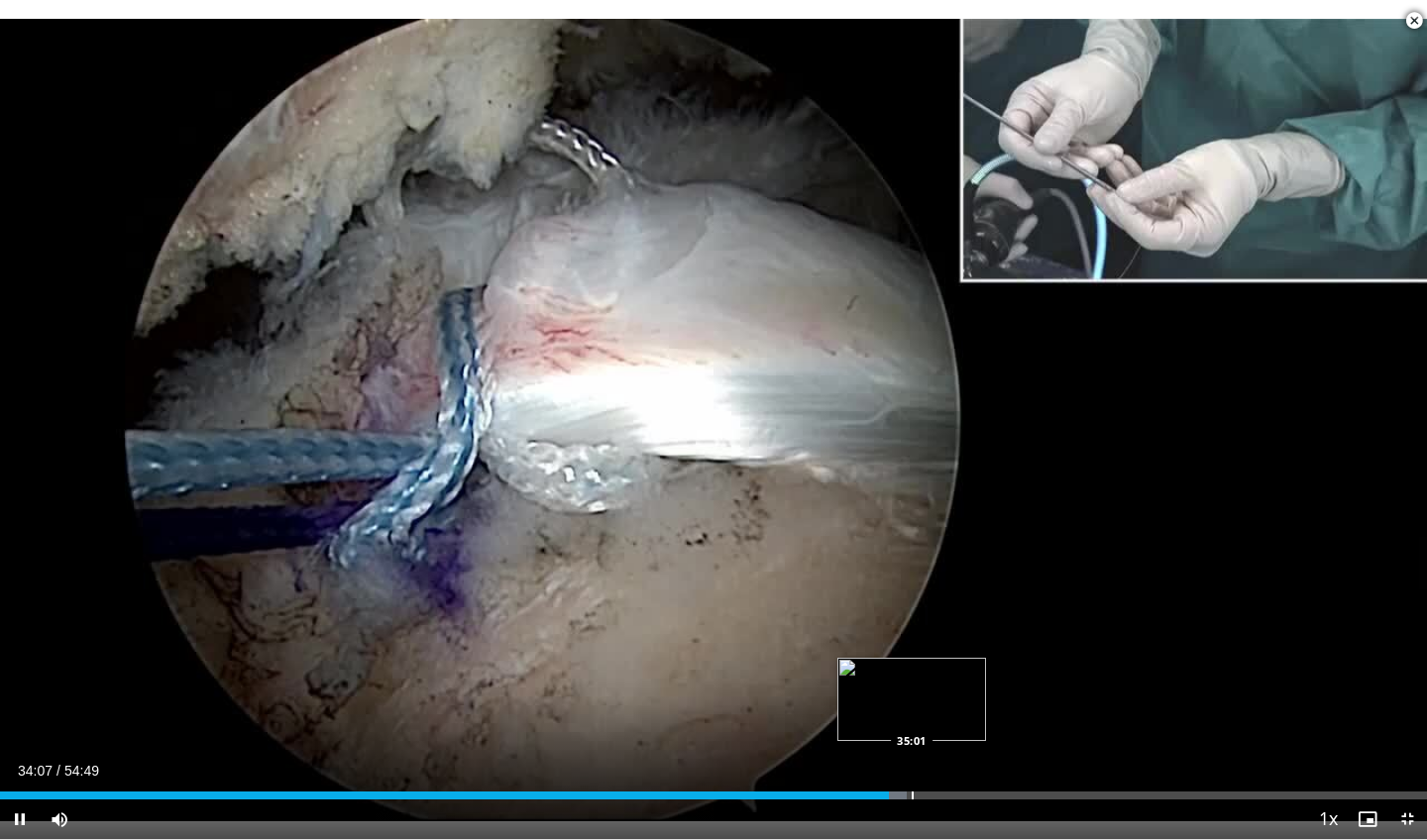 click at bounding box center (913, 795) 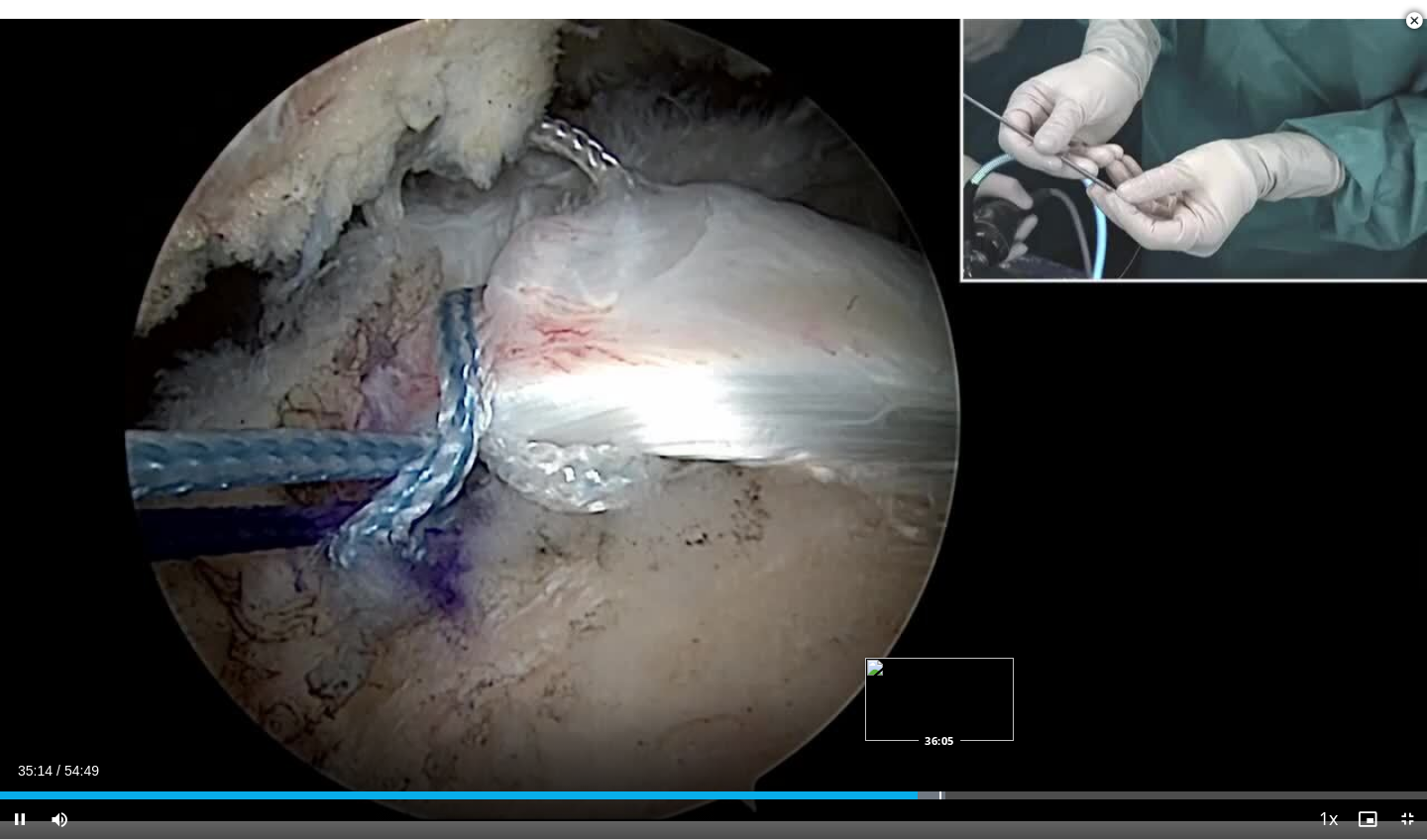 click at bounding box center (940, 795) 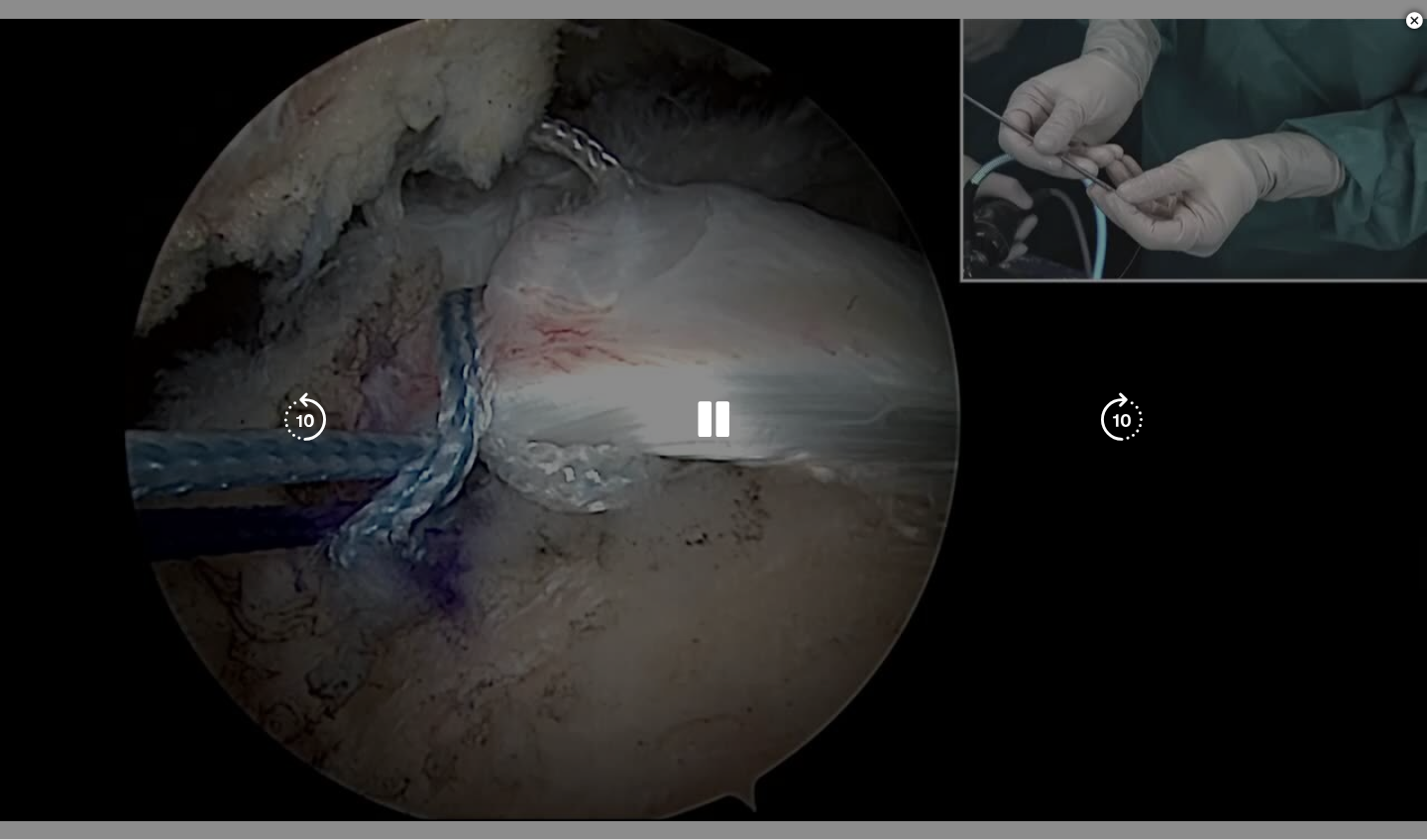 click on "Loaded :  66.58% 36:06 37:34" at bounding box center [714, 835] 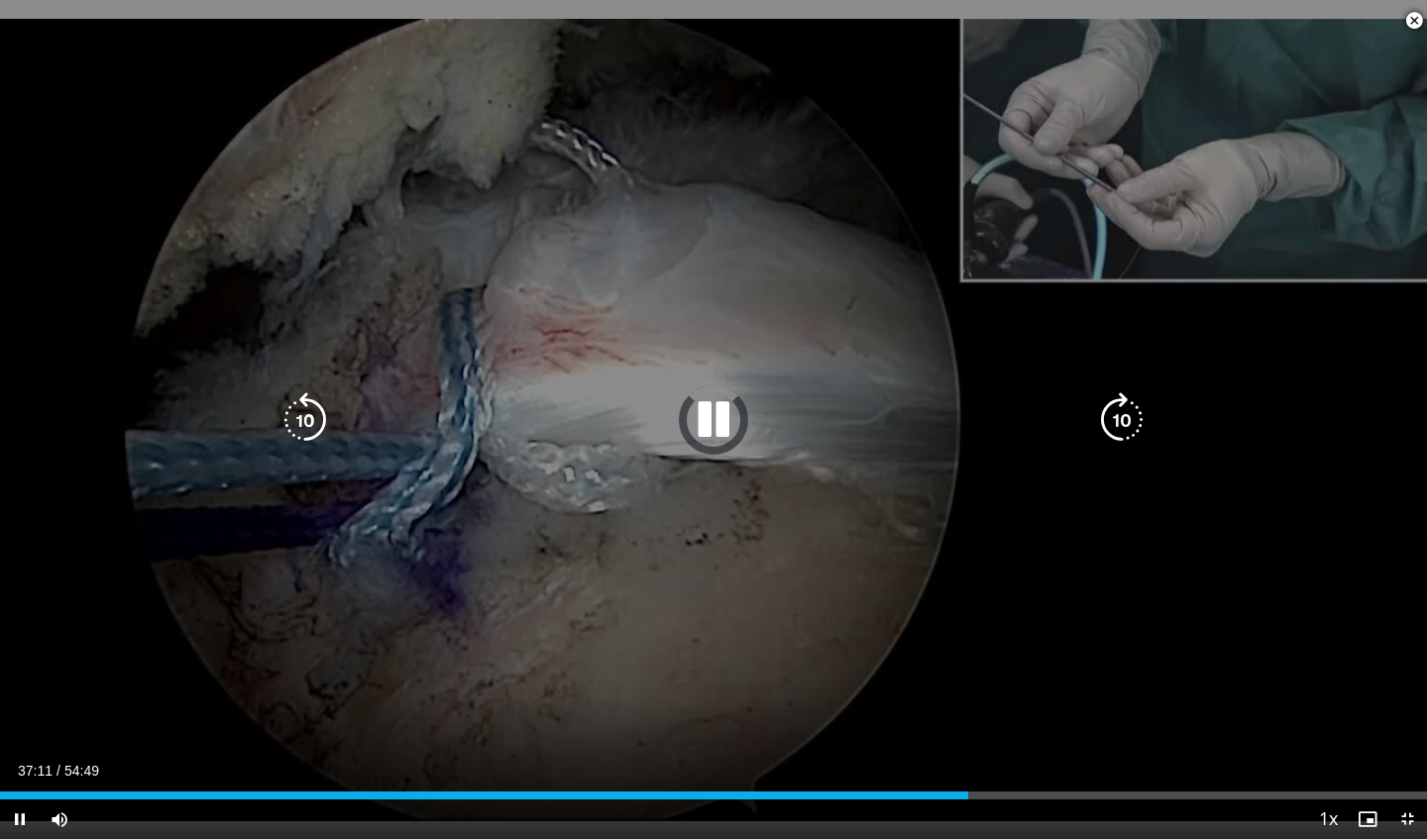 click on "Loaded :  0.00% 37:11 37:34" at bounding box center (714, 795) 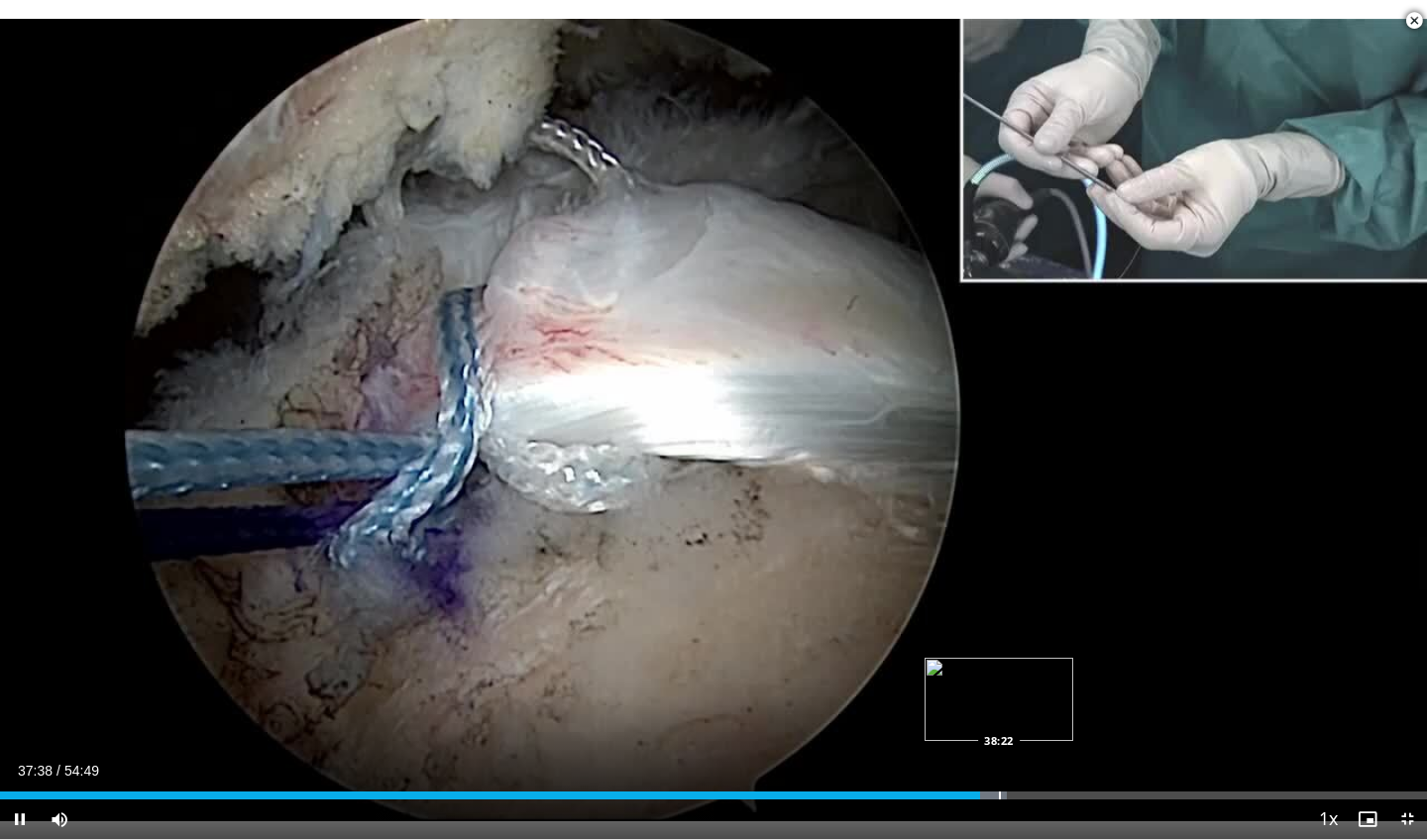 click at bounding box center (1000, 795) 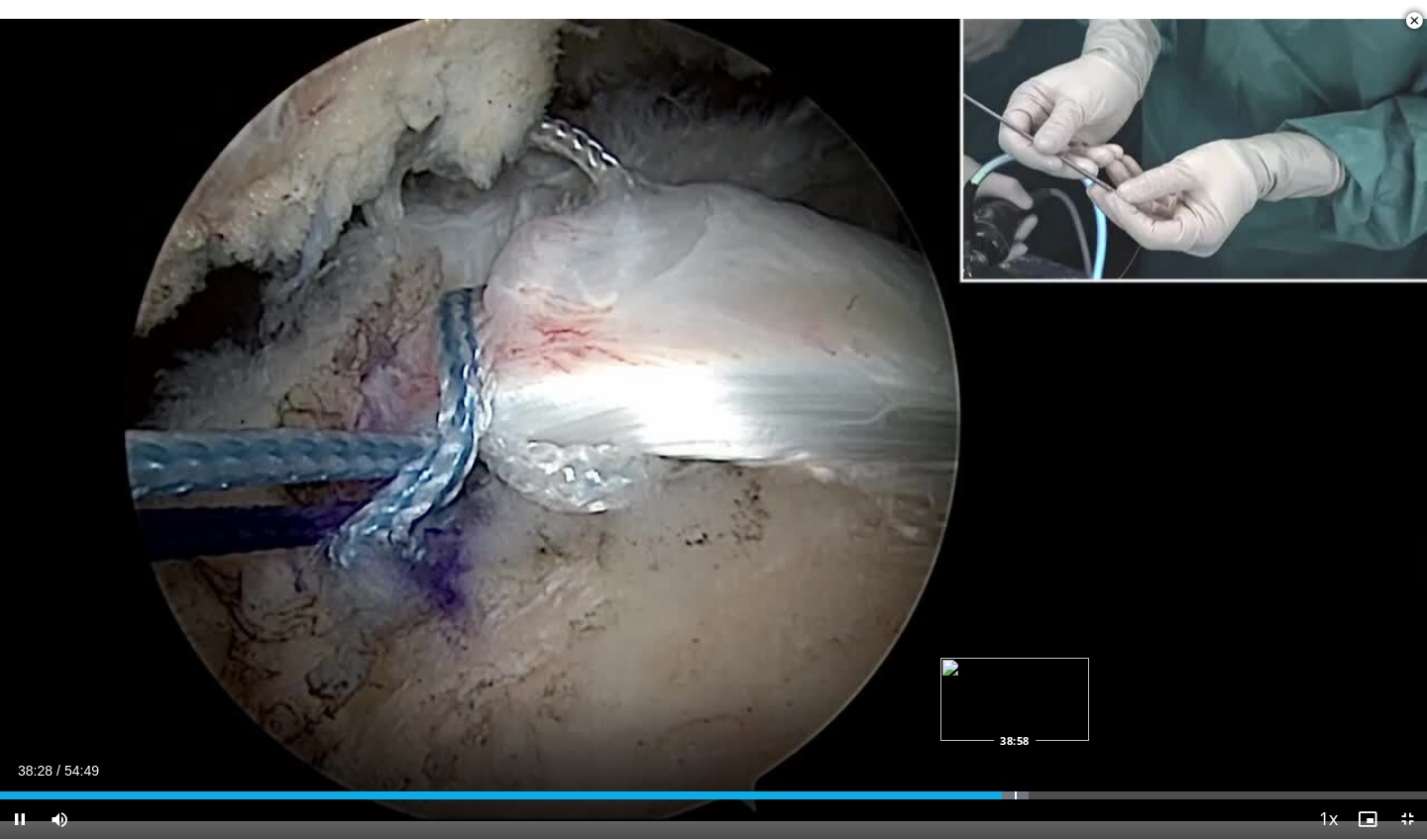 click at bounding box center [1016, 795] 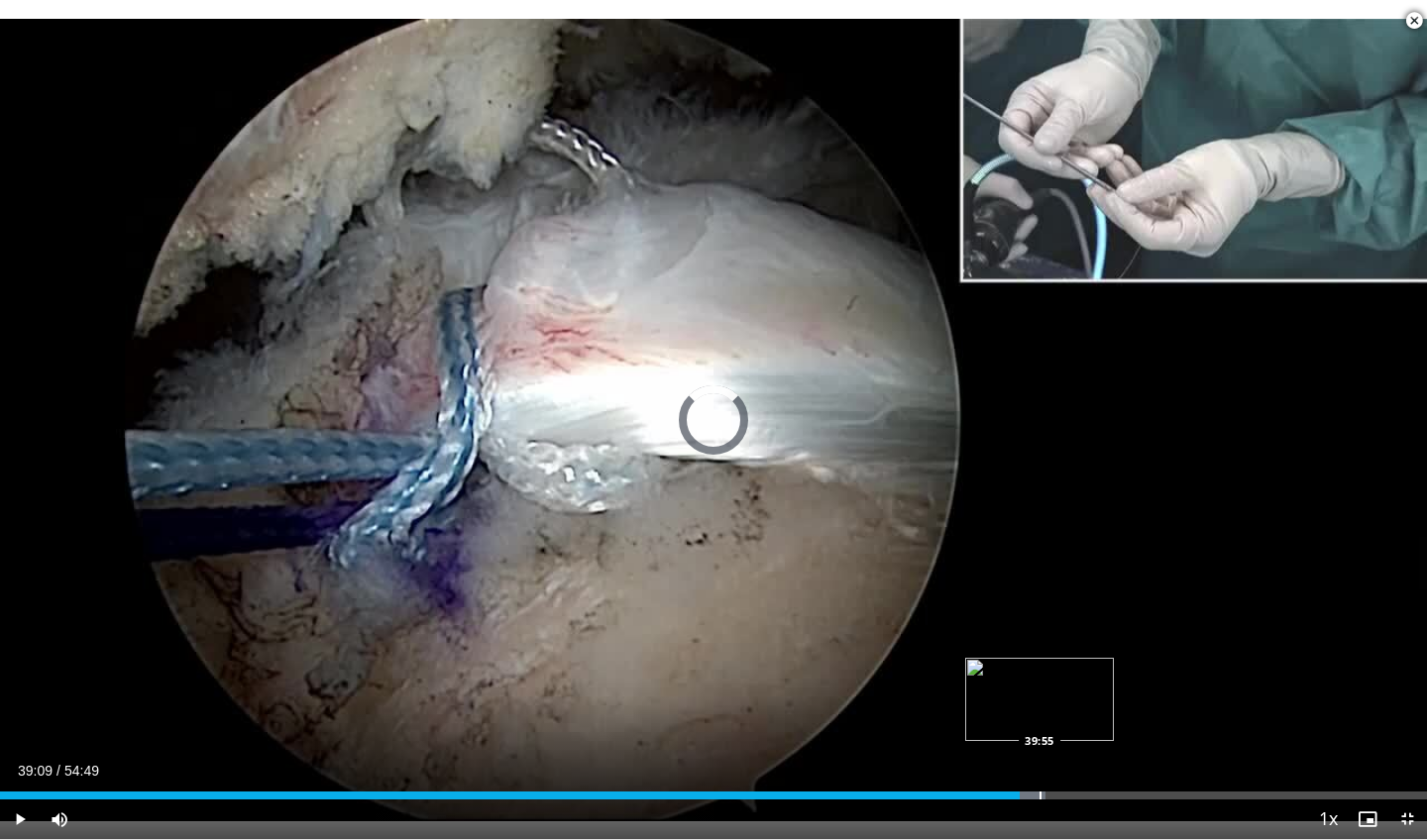 click at bounding box center [1041, 795] 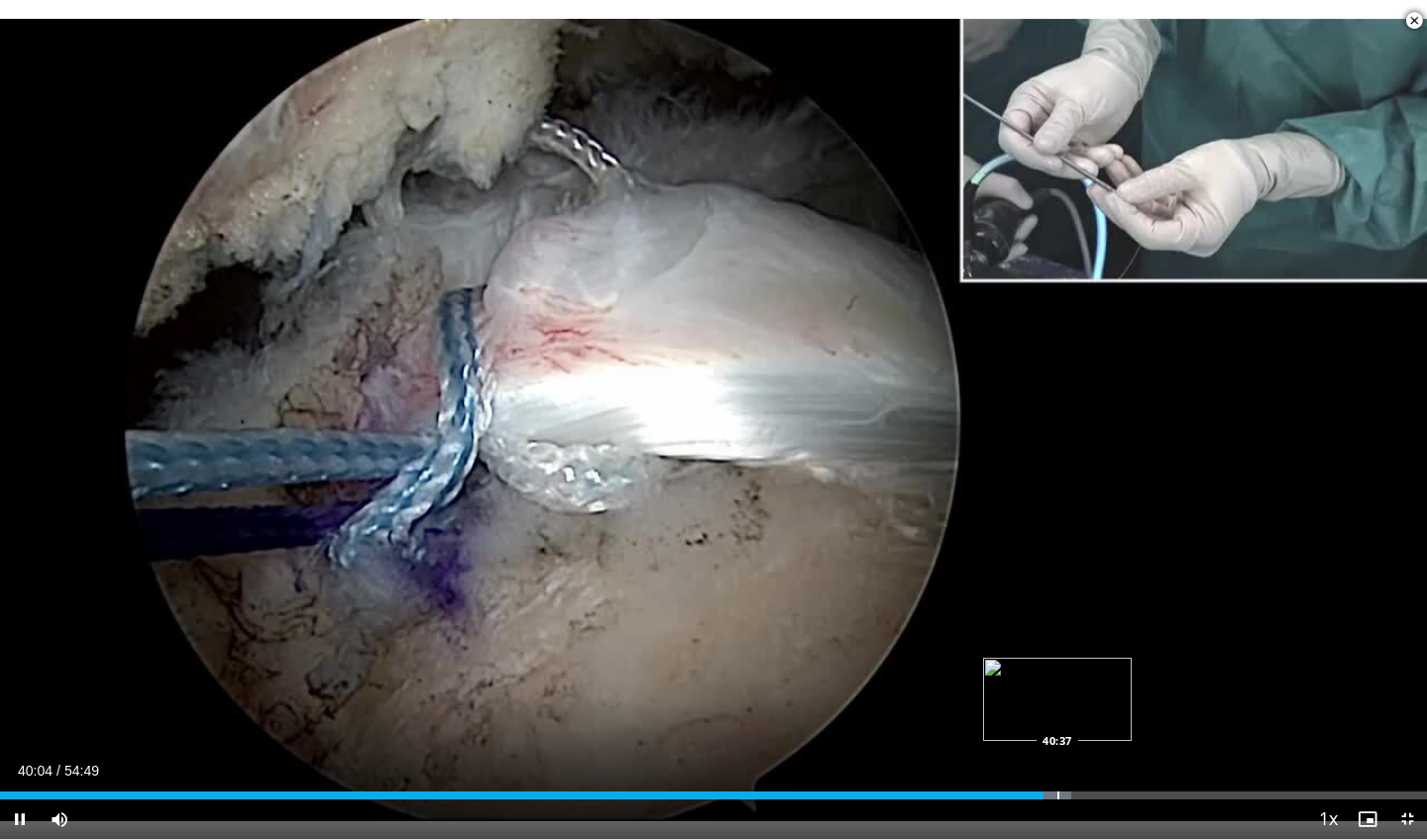 click at bounding box center (1058, 795) 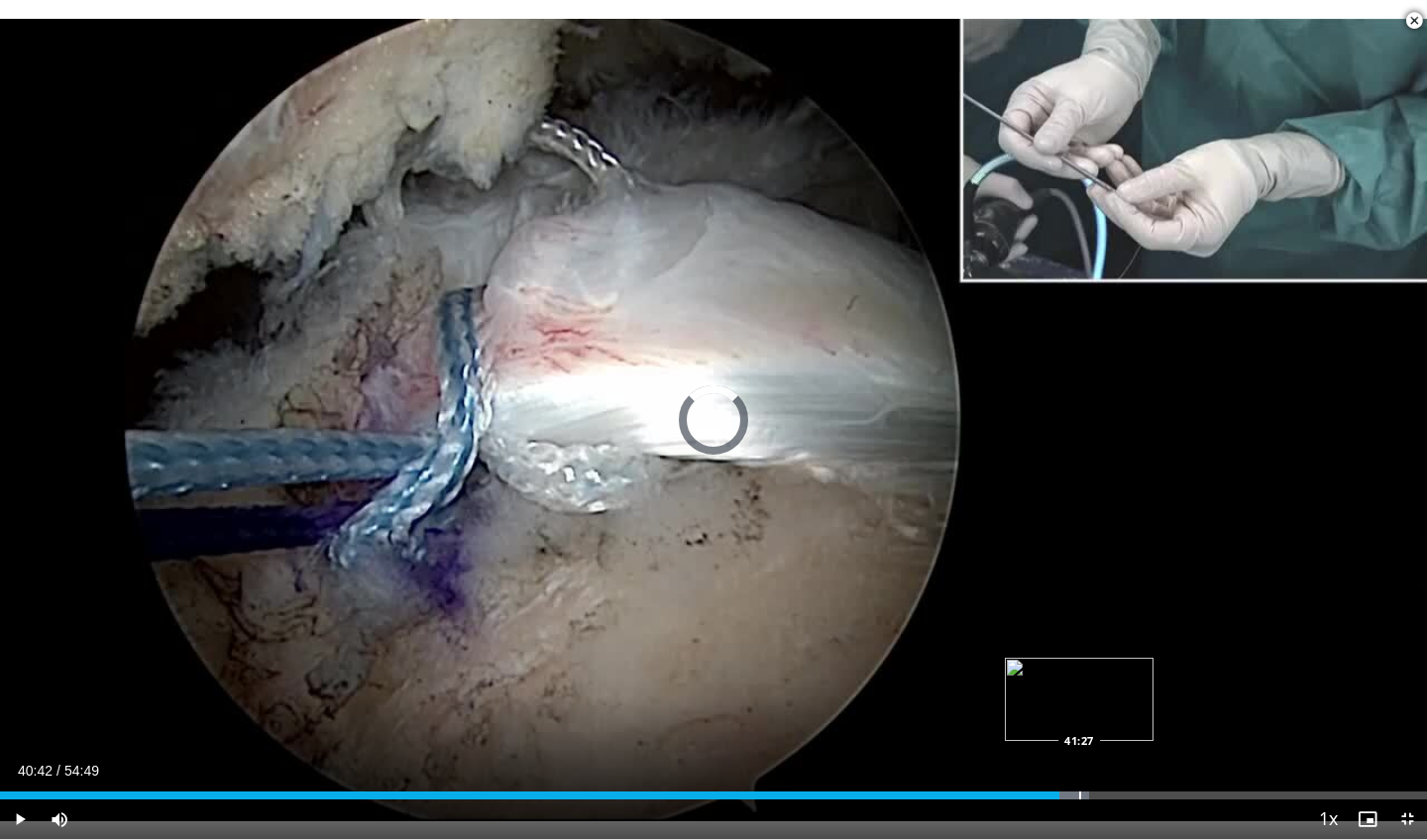 click at bounding box center [1080, 795] 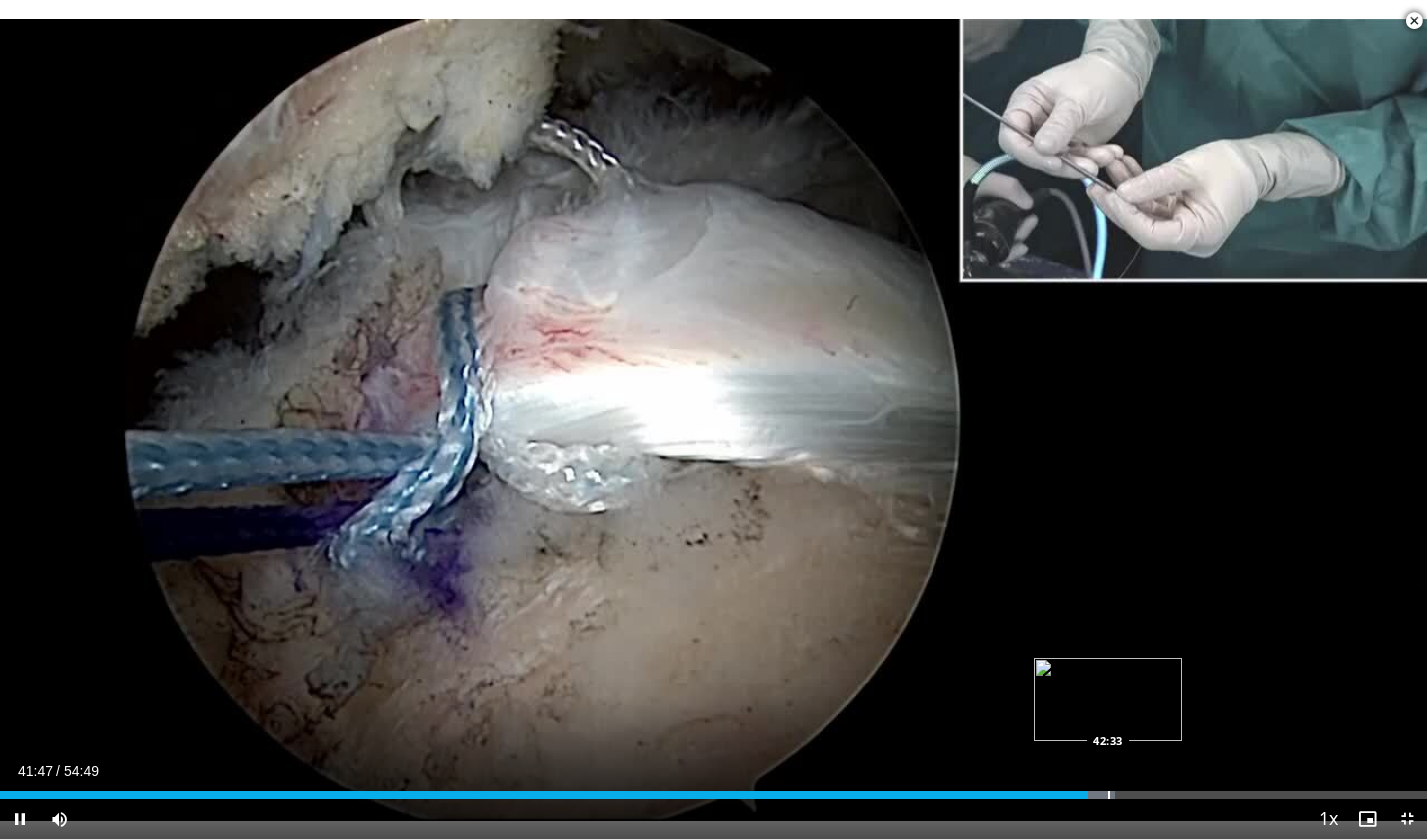 click at bounding box center (1109, 795) 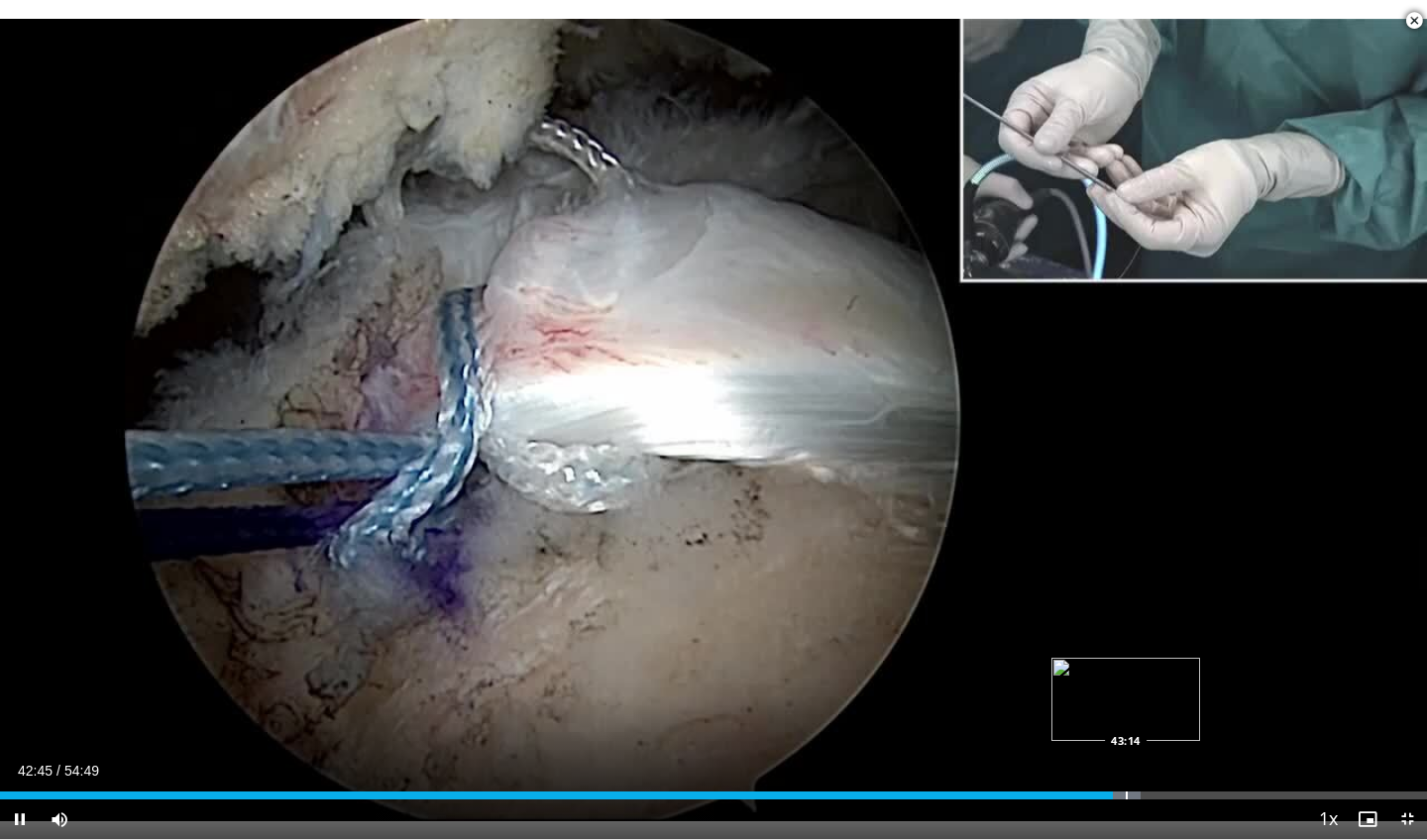 click at bounding box center [1127, 795] 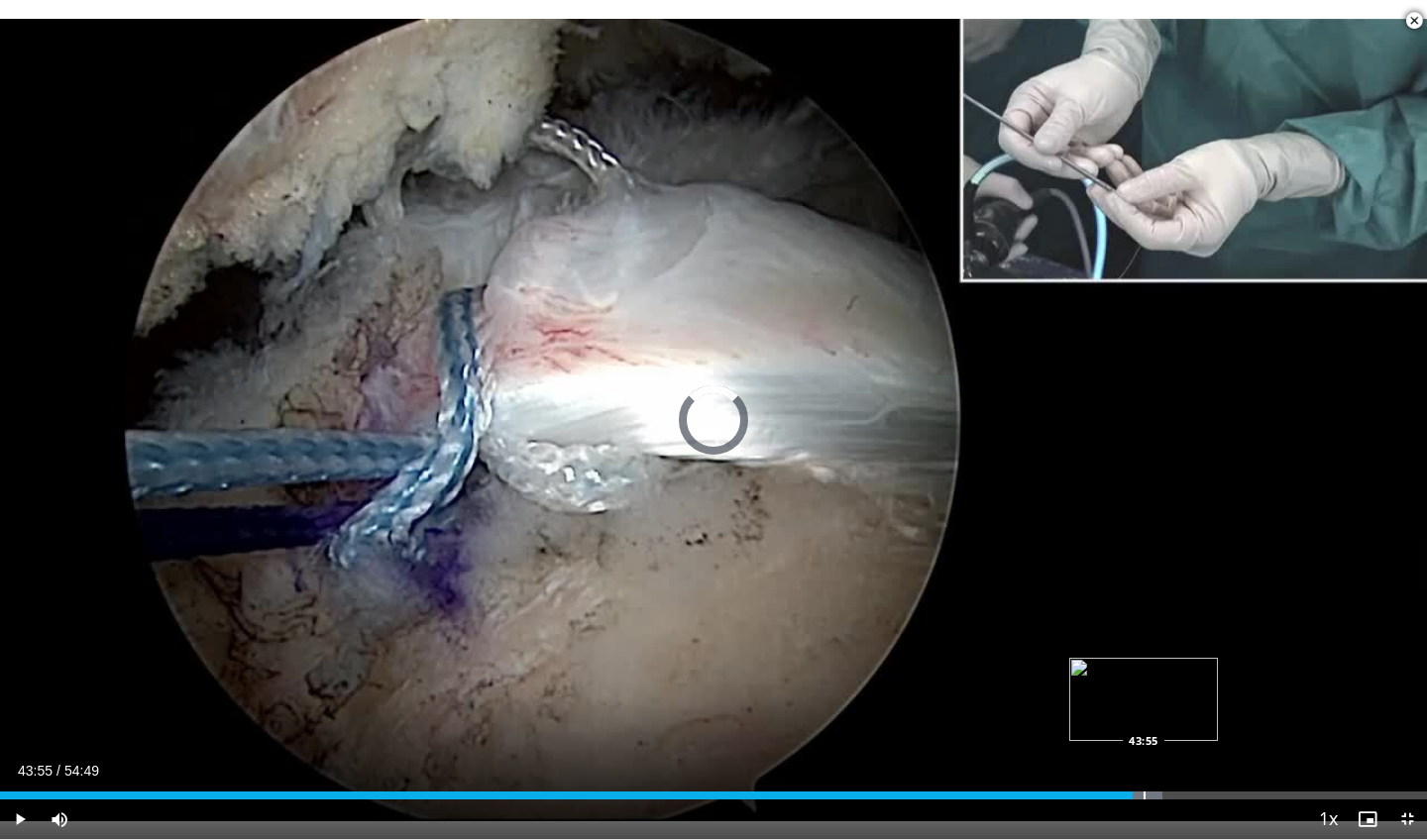 click at bounding box center [1145, 795] 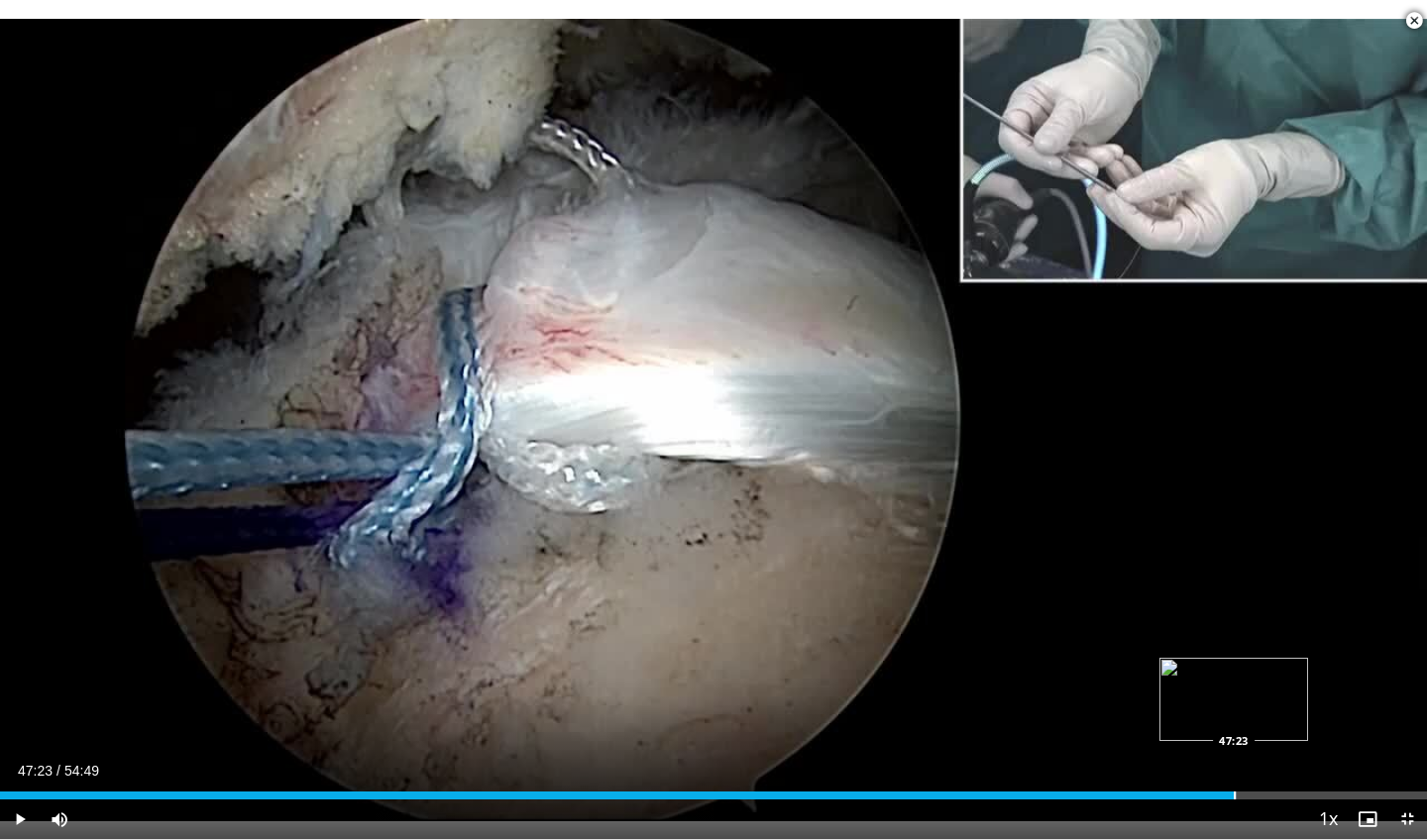 click at bounding box center (1235, 795) 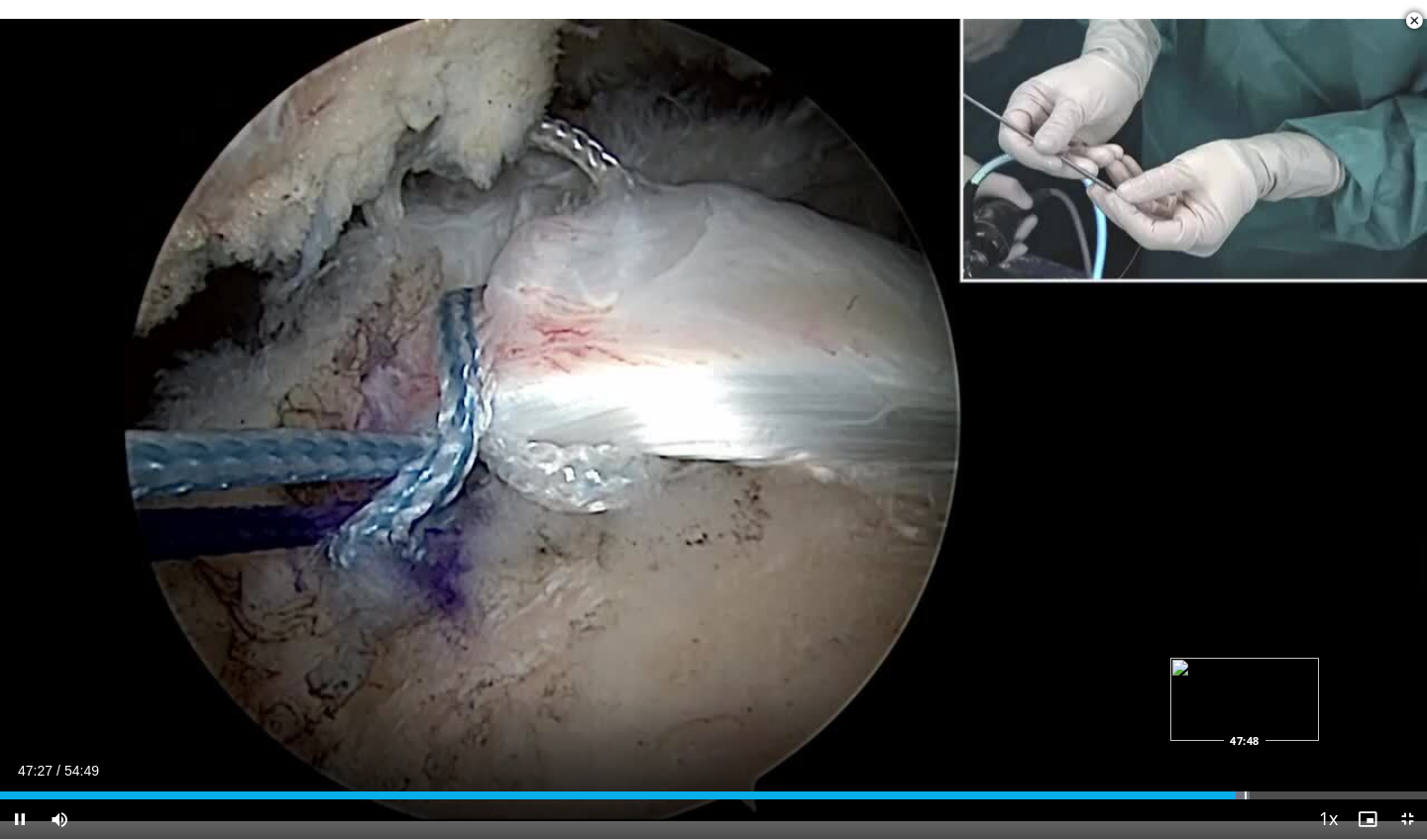 click at bounding box center (1246, 795) 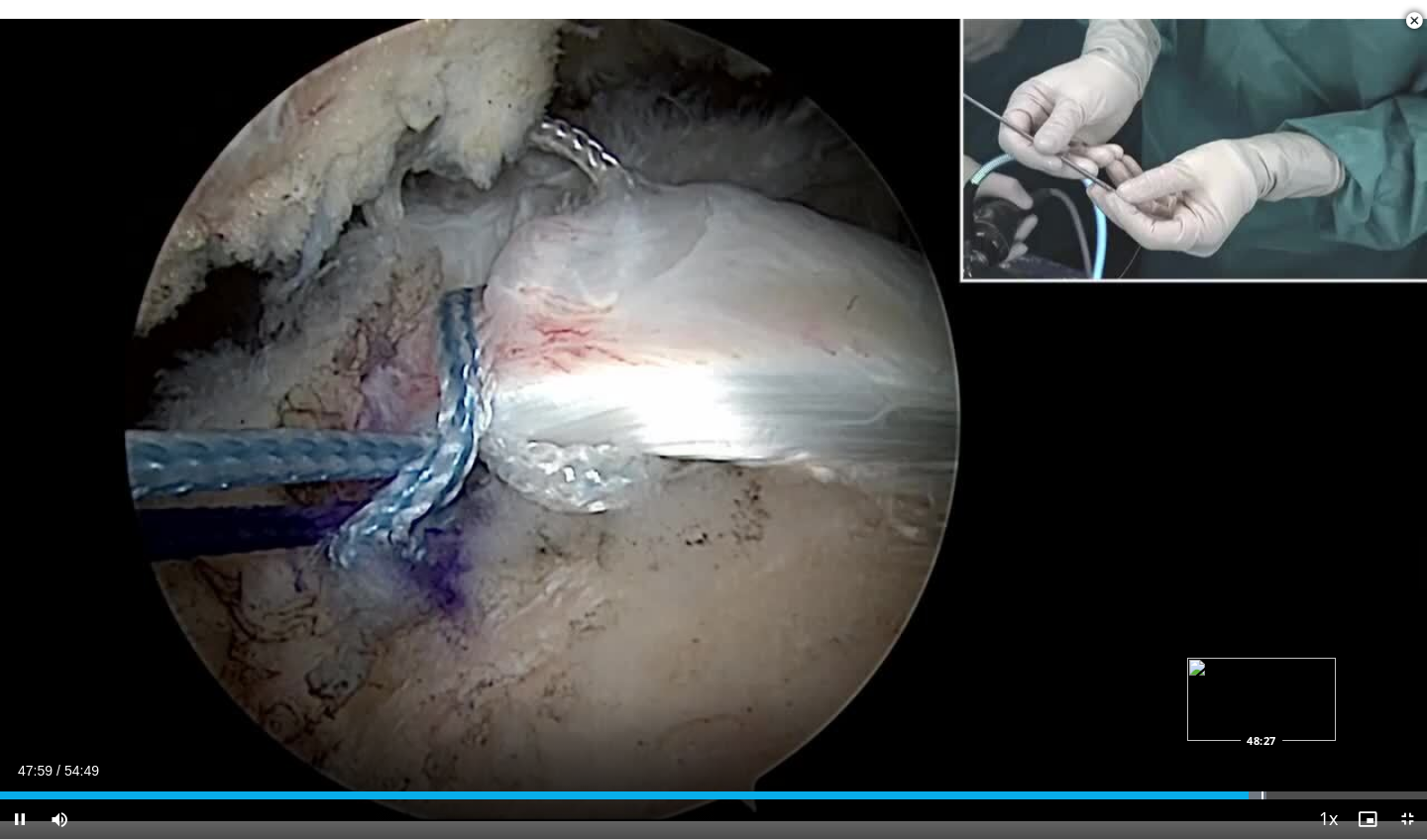 click on "Loaded :  88.78% 47:59 48:27" at bounding box center [714, 795] 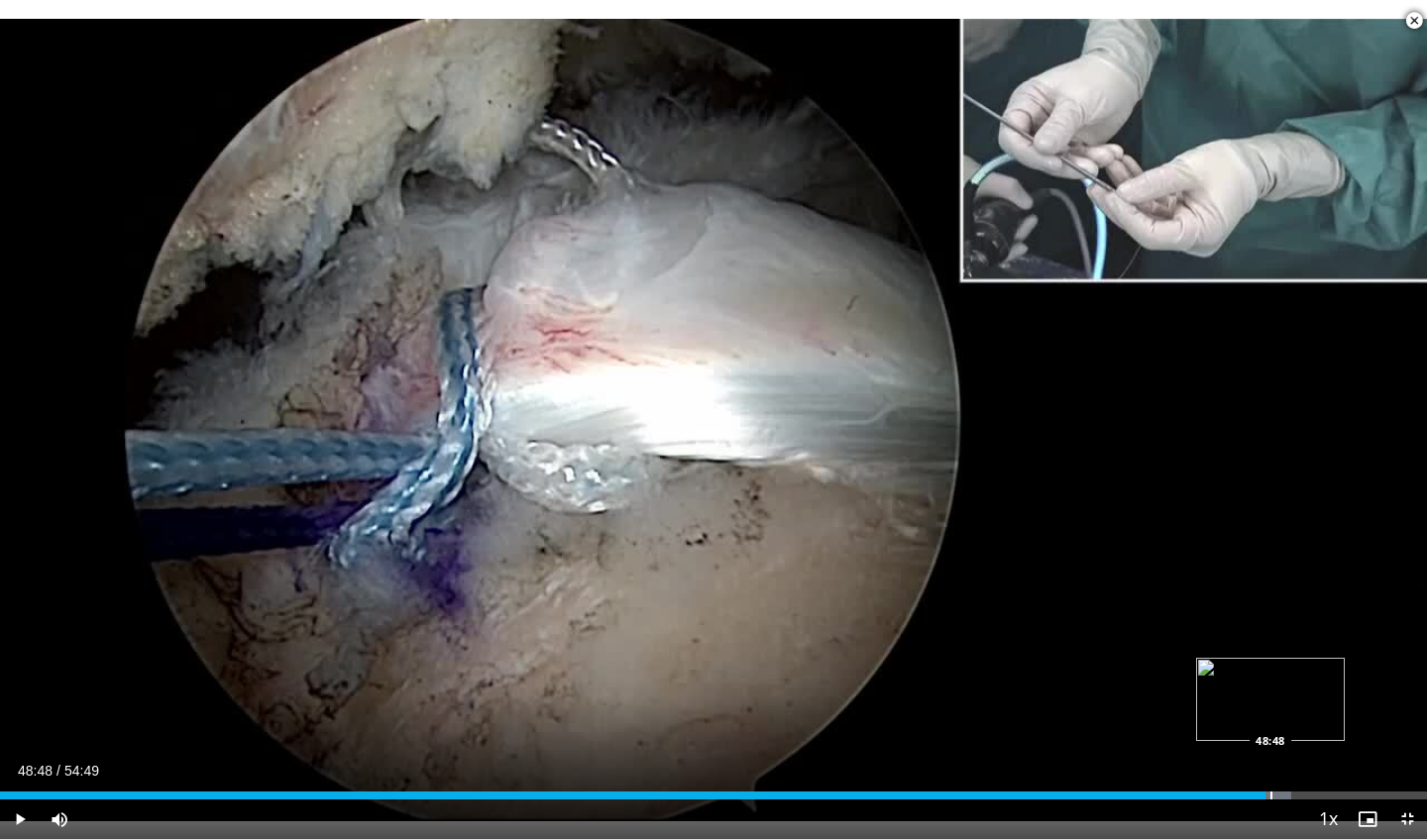click on "Loaded :  90.48% 48:48 48:48" at bounding box center [714, 795] 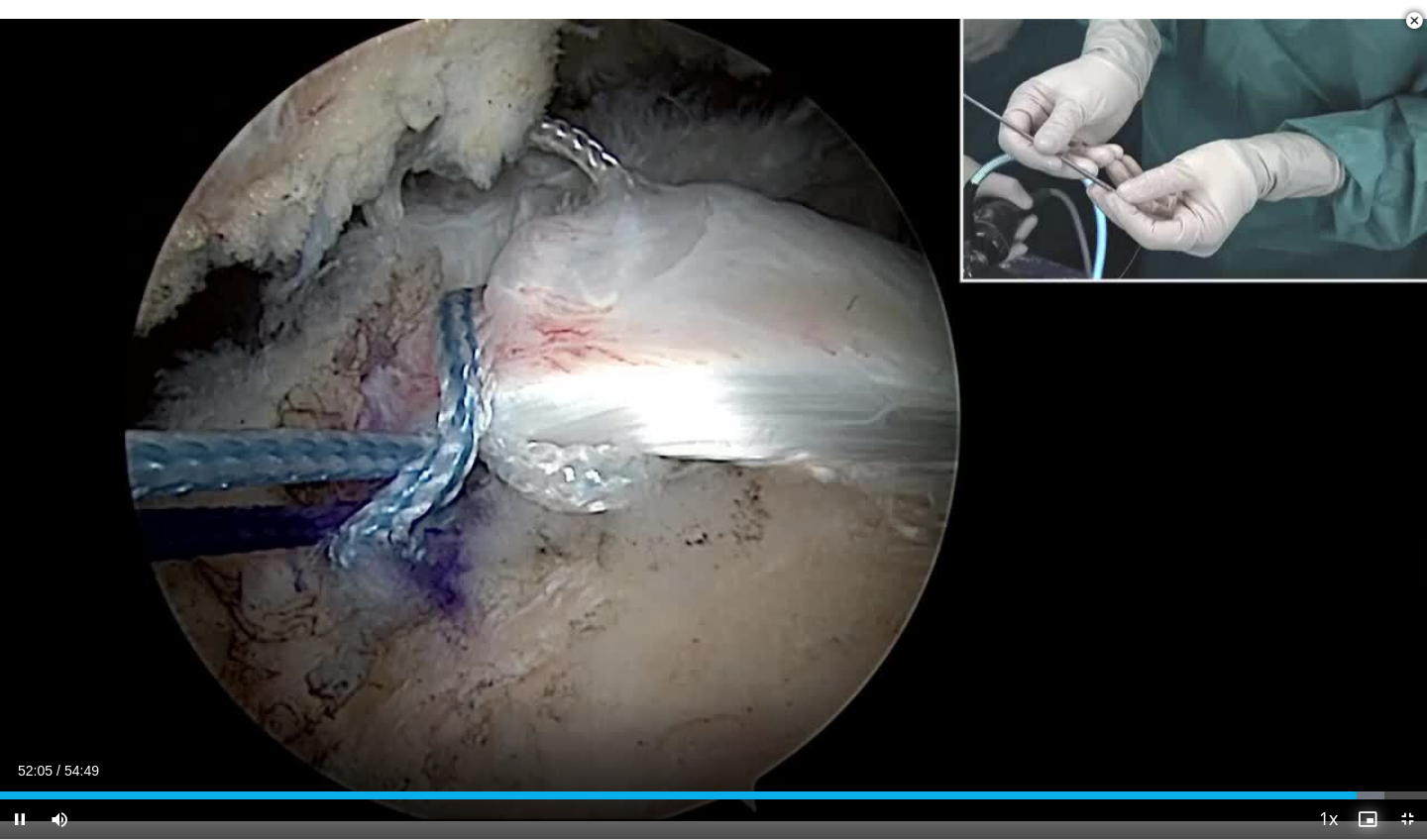 click at bounding box center [1368, 819] 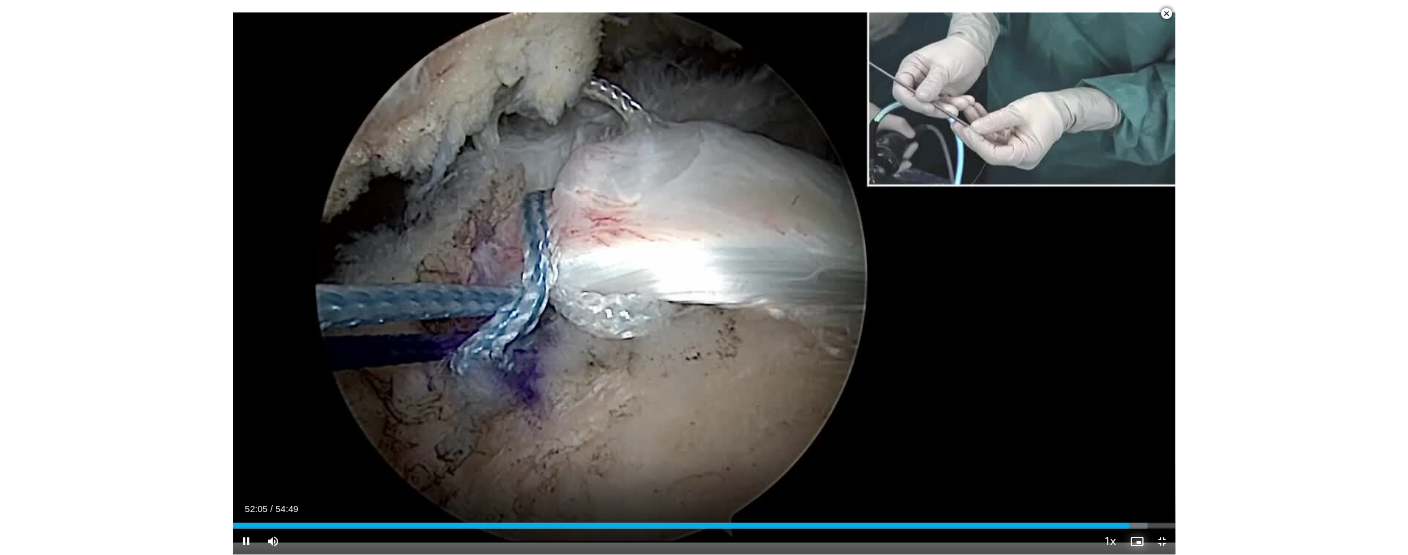 scroll, scrollTop: 670, scrollLeft: 0, axis: vertical 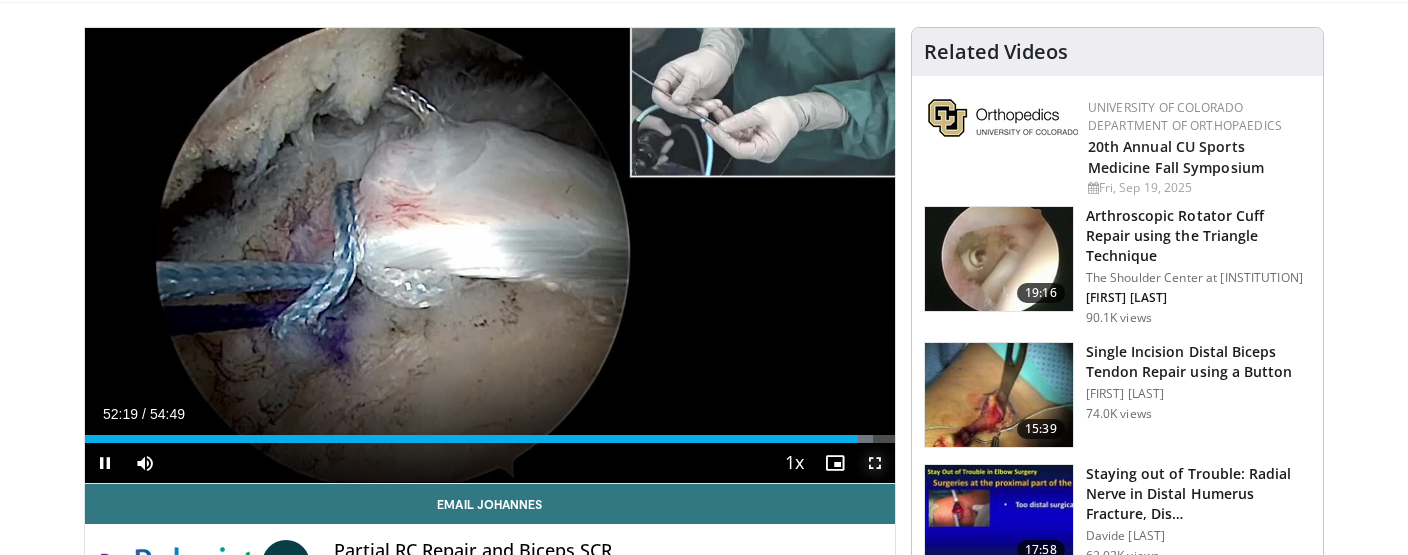 click at bounding box center (875, 463) 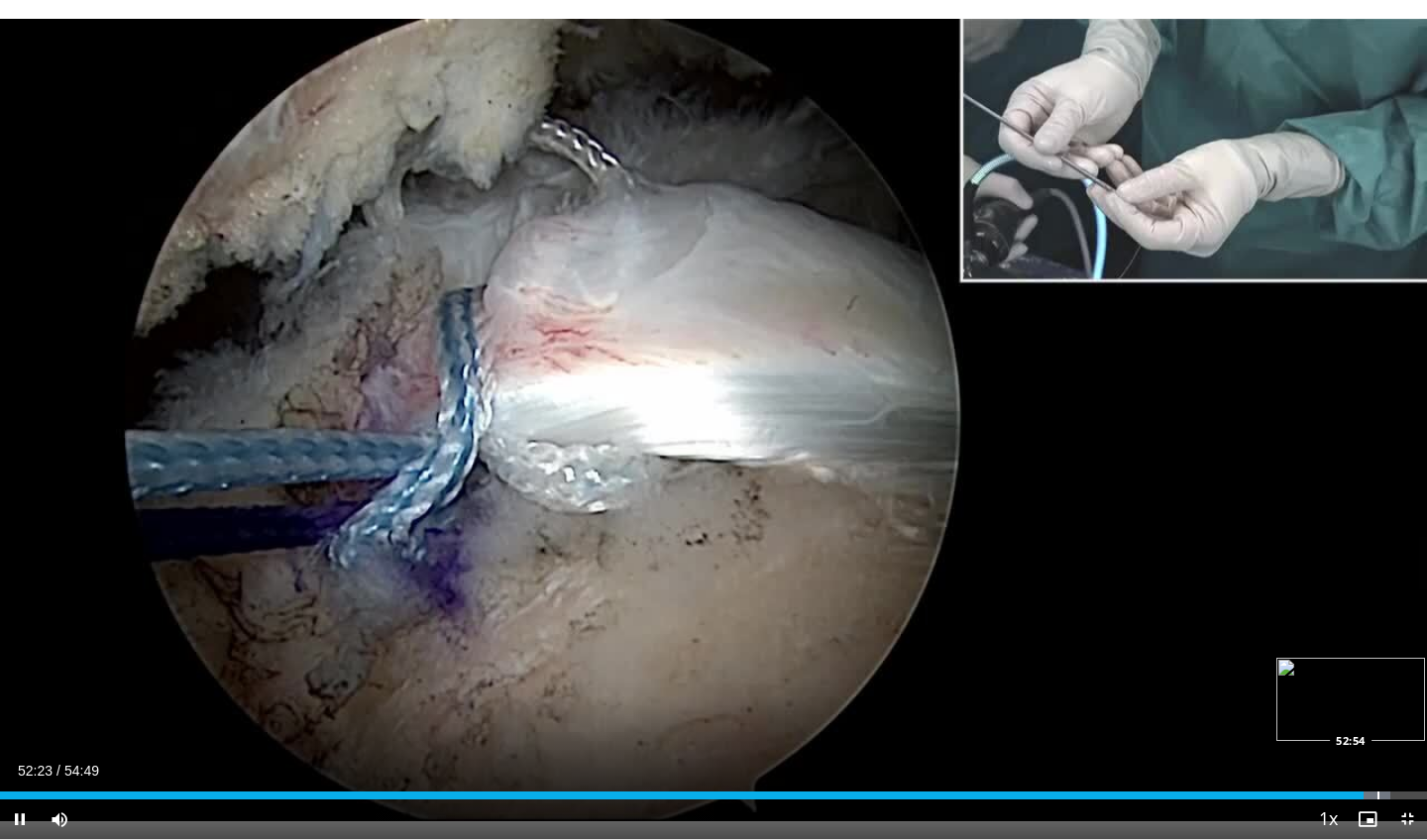 click at bounding box center (1378, 795) 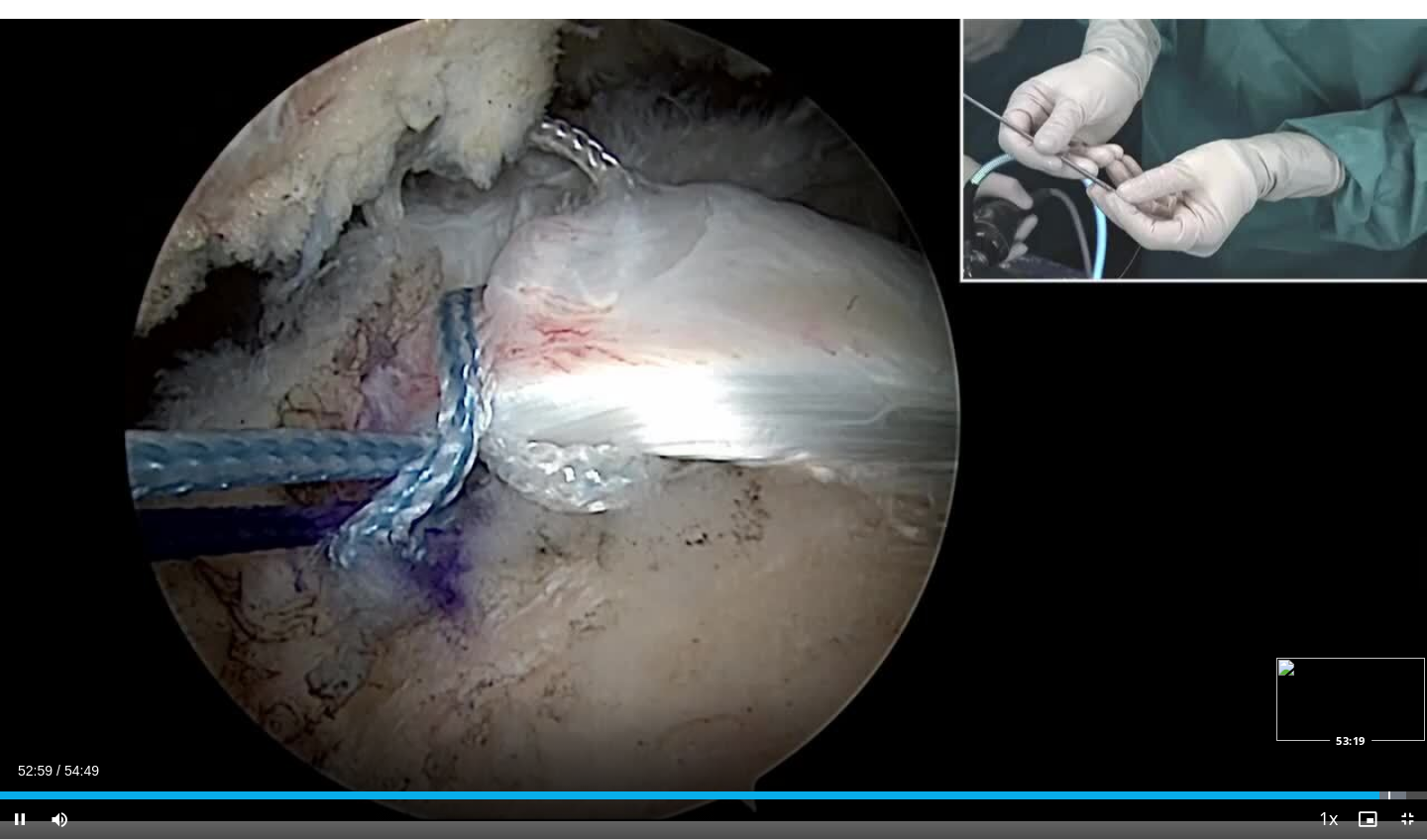 click at bounding box center (1389, 795) 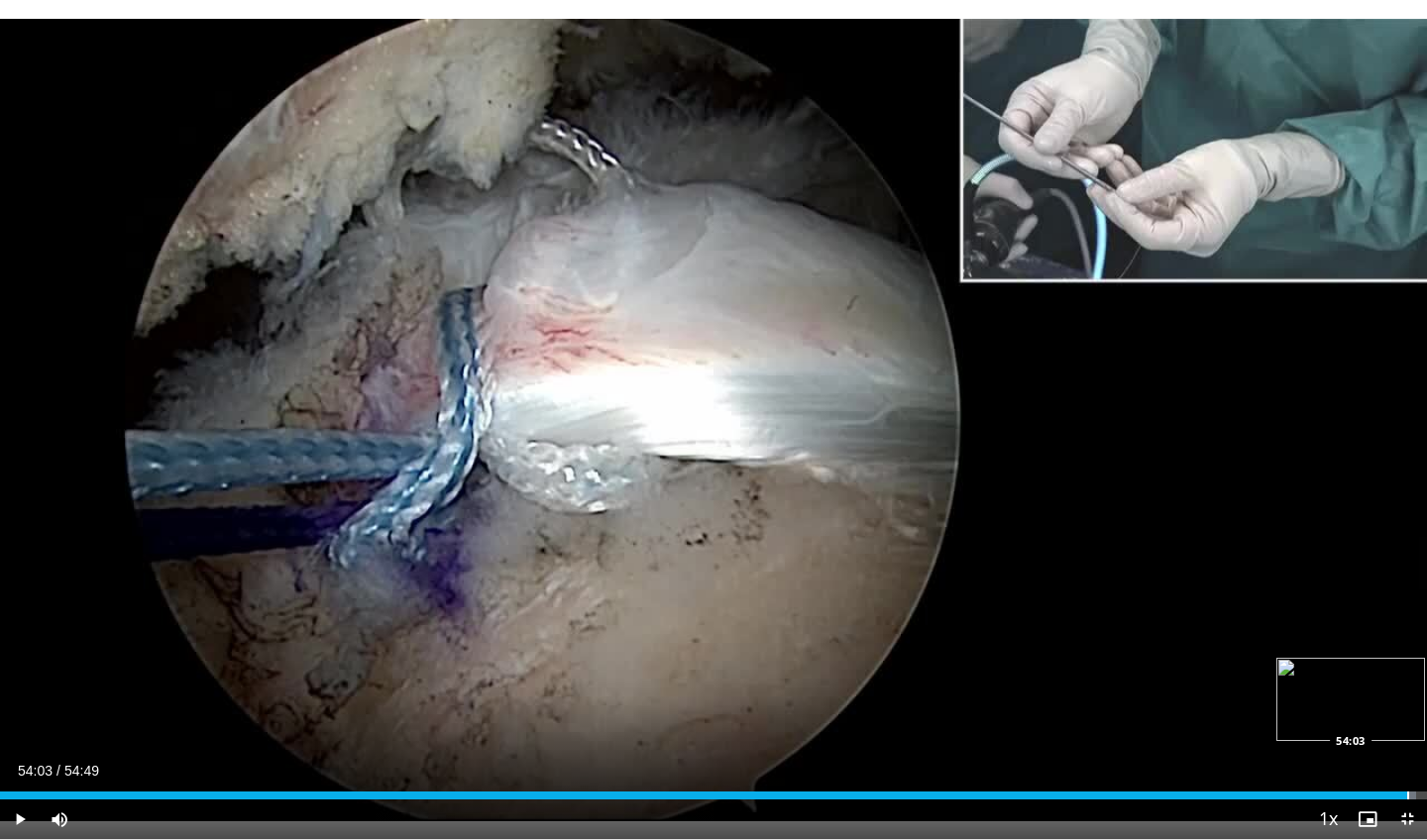 click at bounding box center [1408, 795] 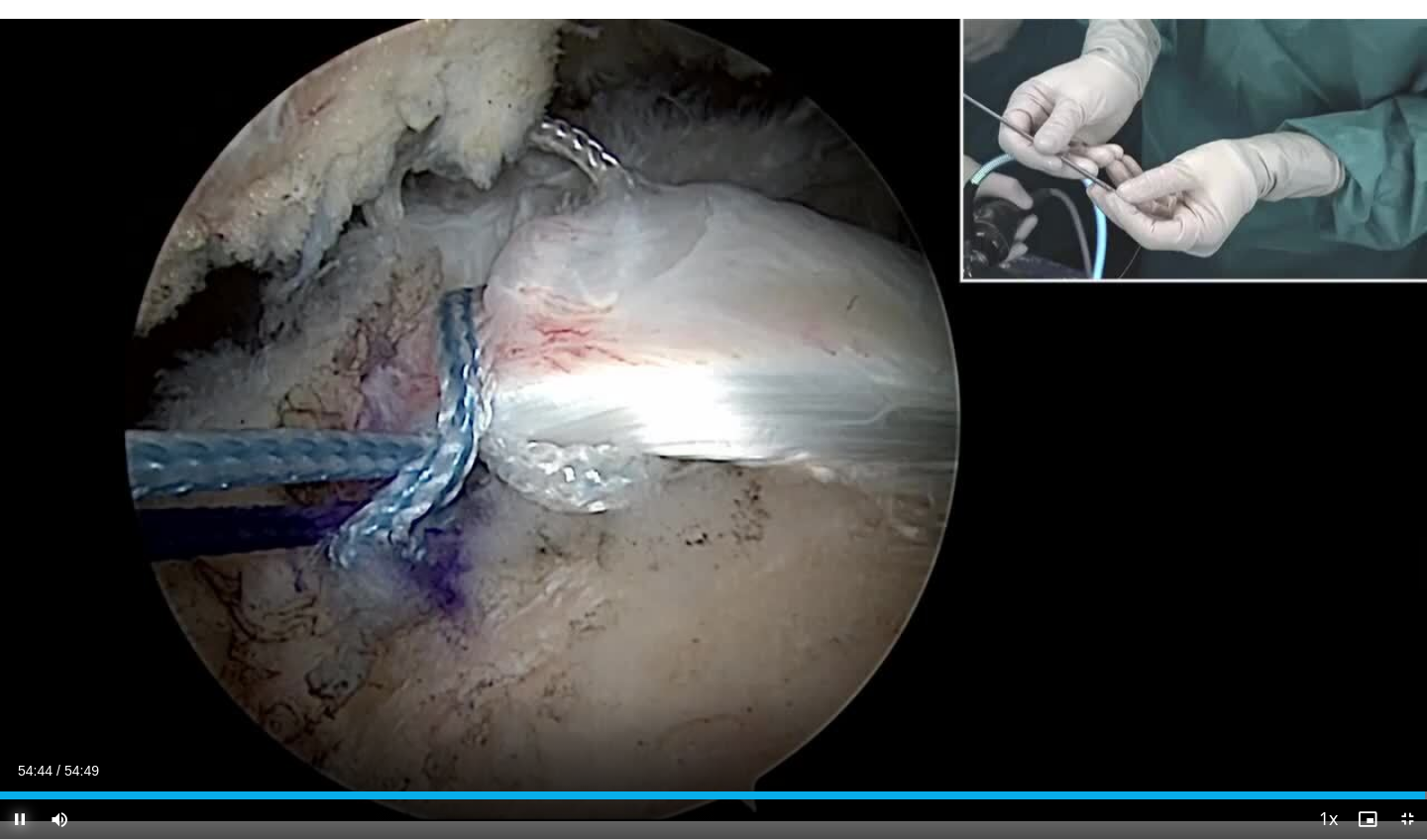 click at bounding box center [20, 819] 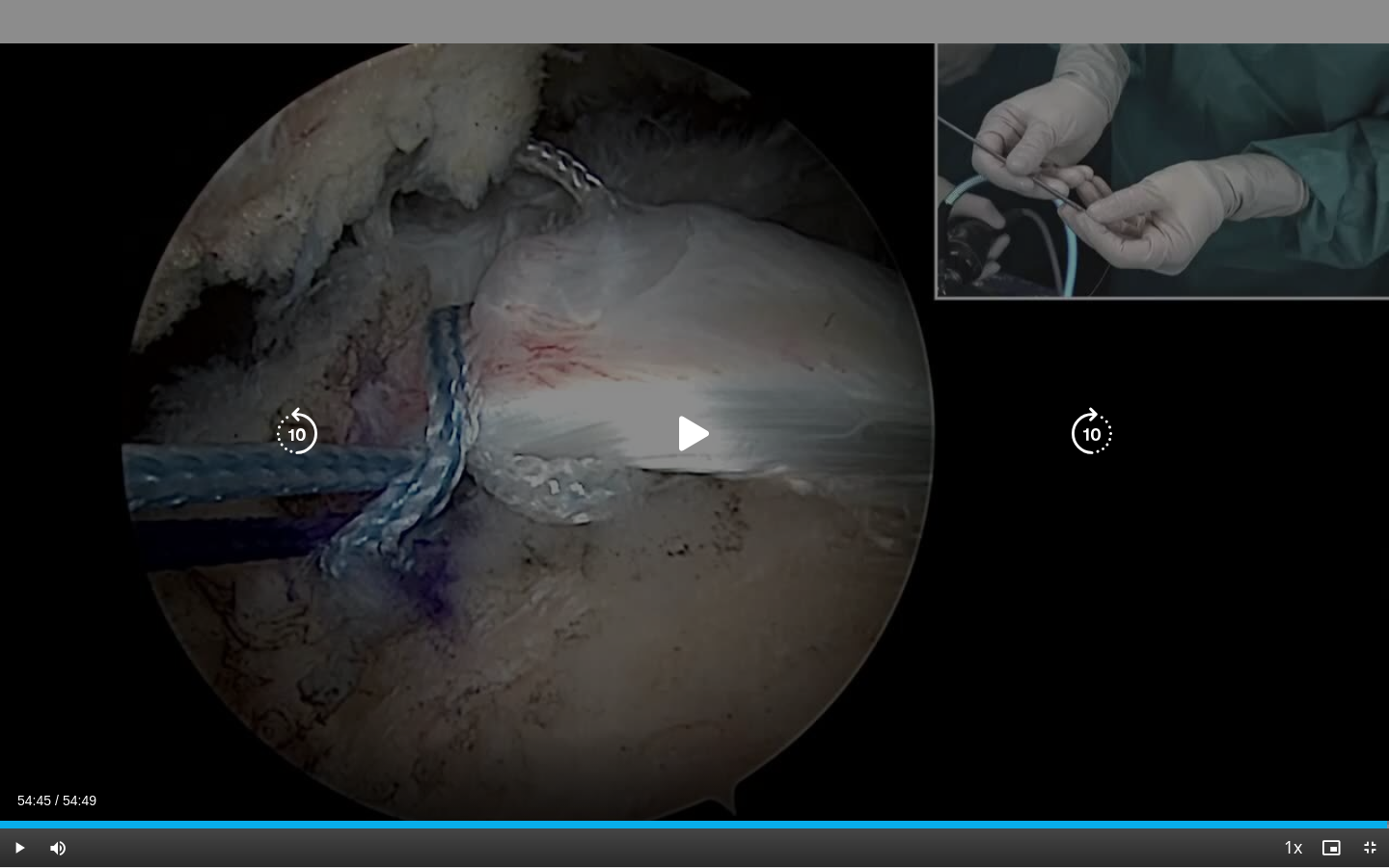 click on "10 seconds
Tap to unmute" at bounding box center [694, 433] 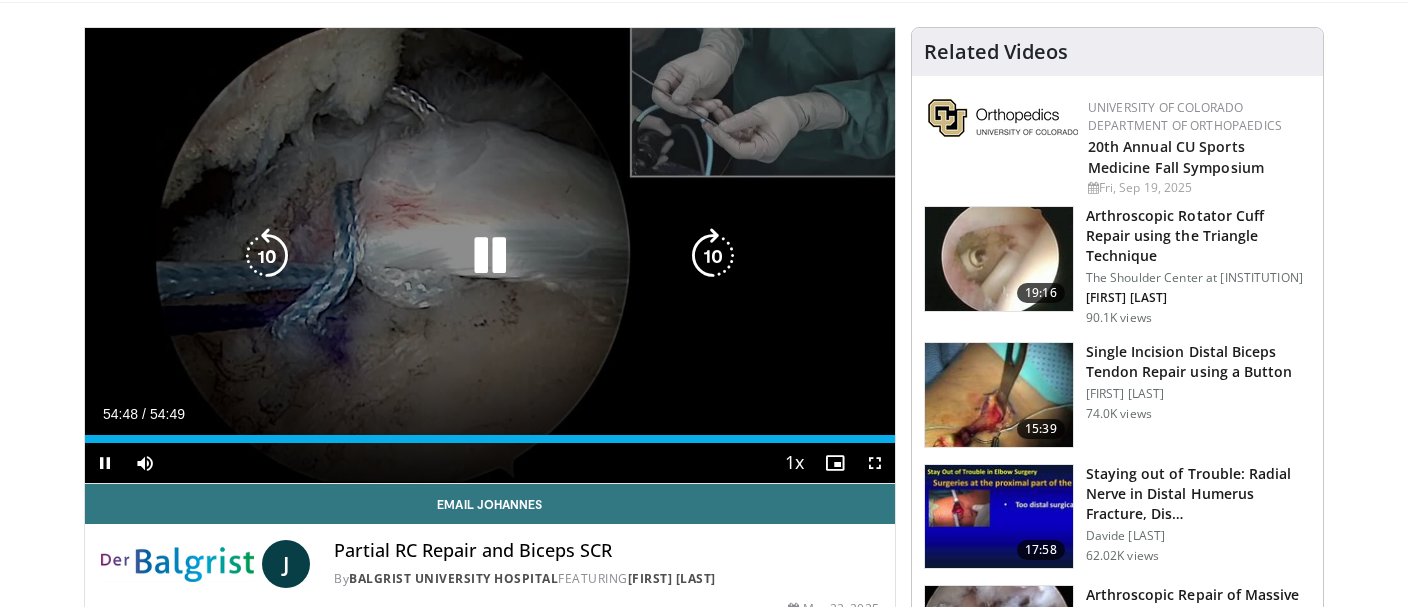 click at bounding box center (0, 0) 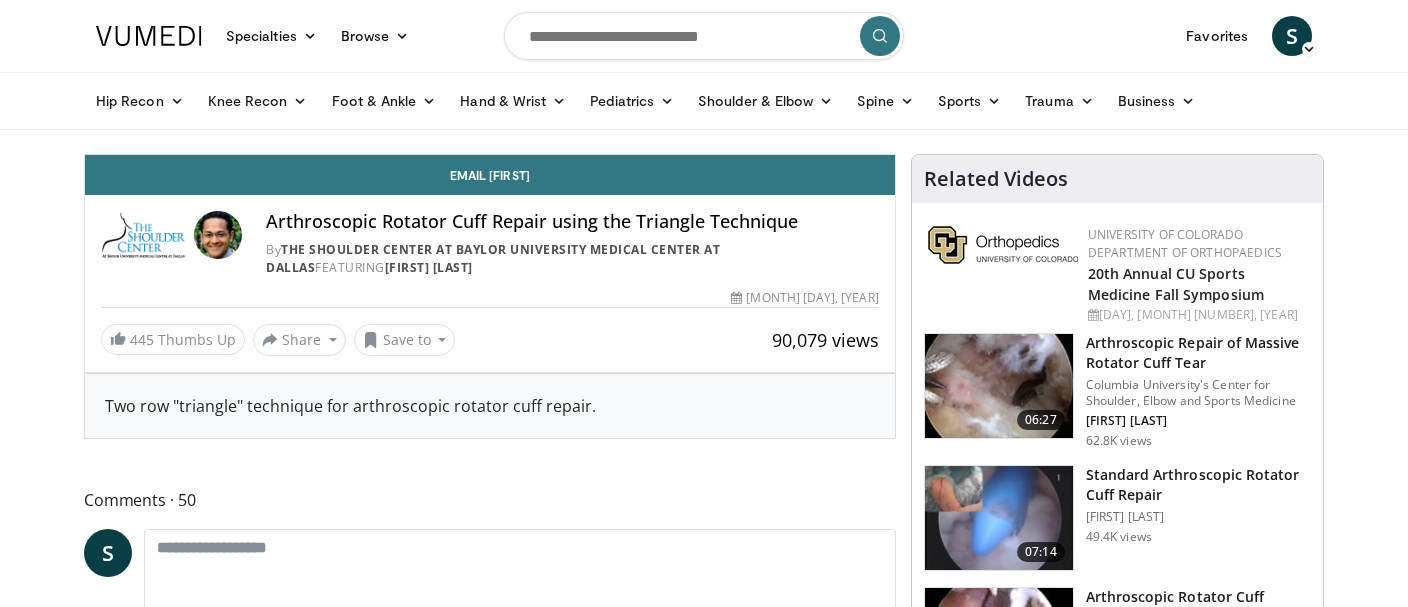 scroll, scrollTop: 0, scrollLeft: 0, axis: both 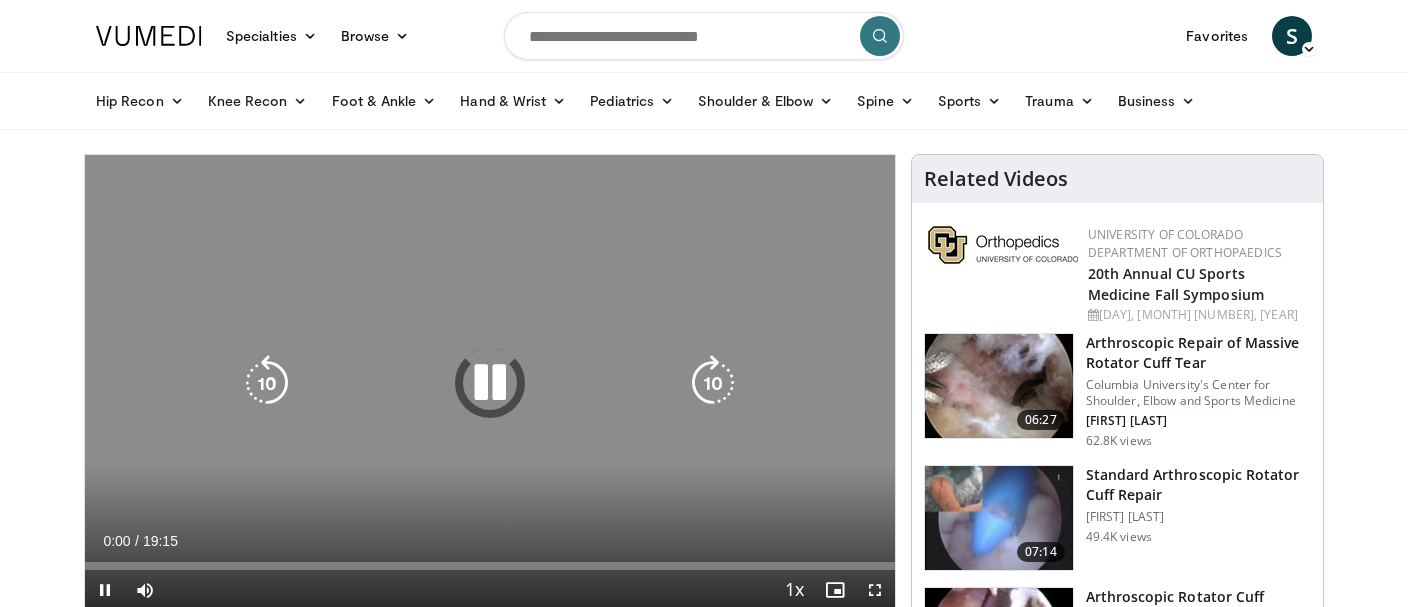 click at bounding box center [490, 383] 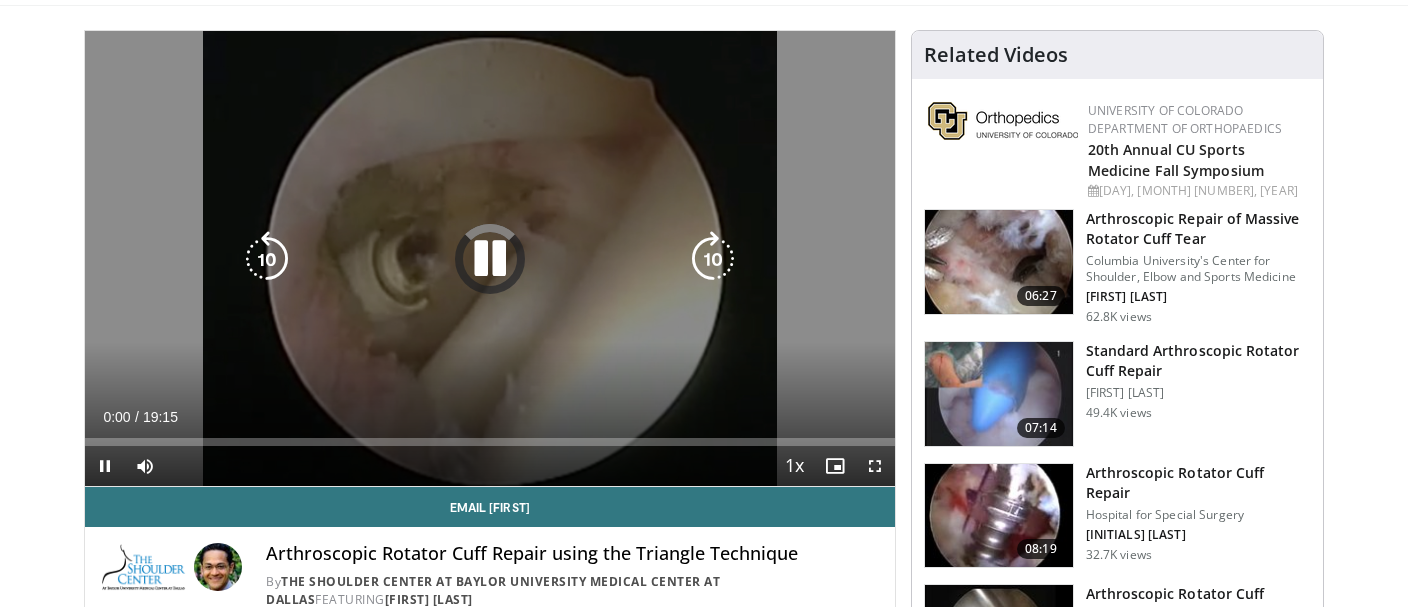scroll, scrollTop: 142, scrollLeft: 0, axis: vertical 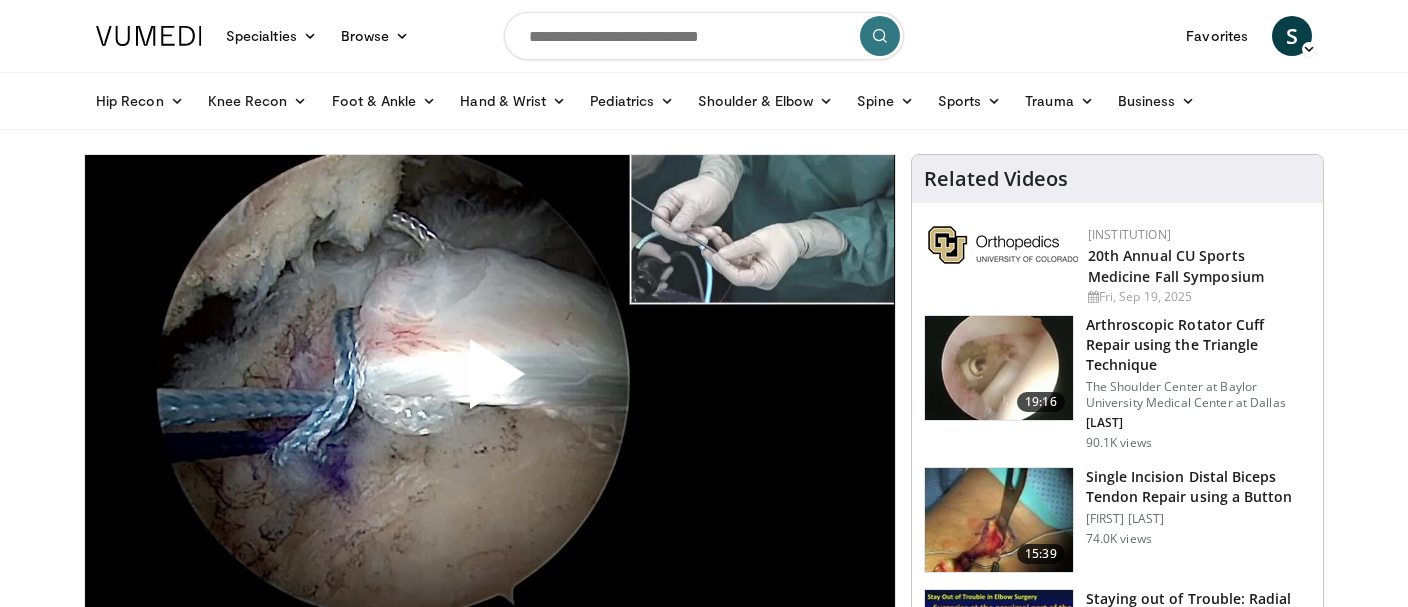 click on "Arthroscopic Rotator Cuff Repair using the Triangle Technique" at bounding box center (1198, 345) 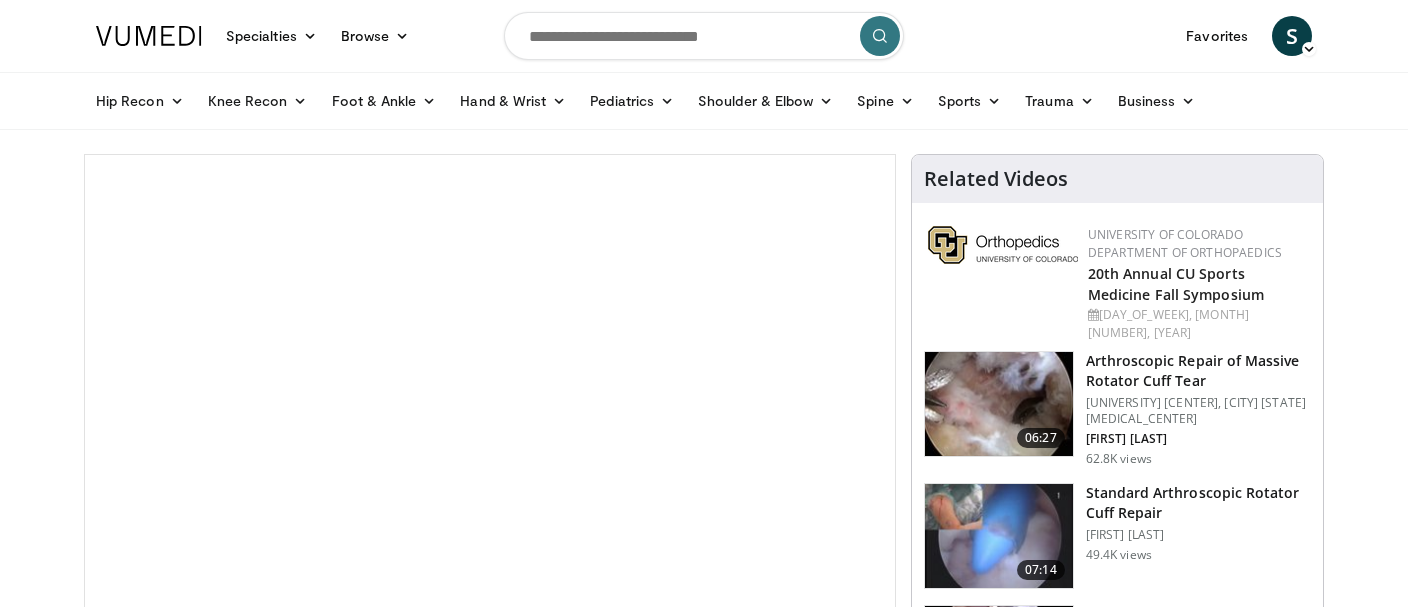 scroll, scrollTop: 0, scrollLeft: 0, axis: both 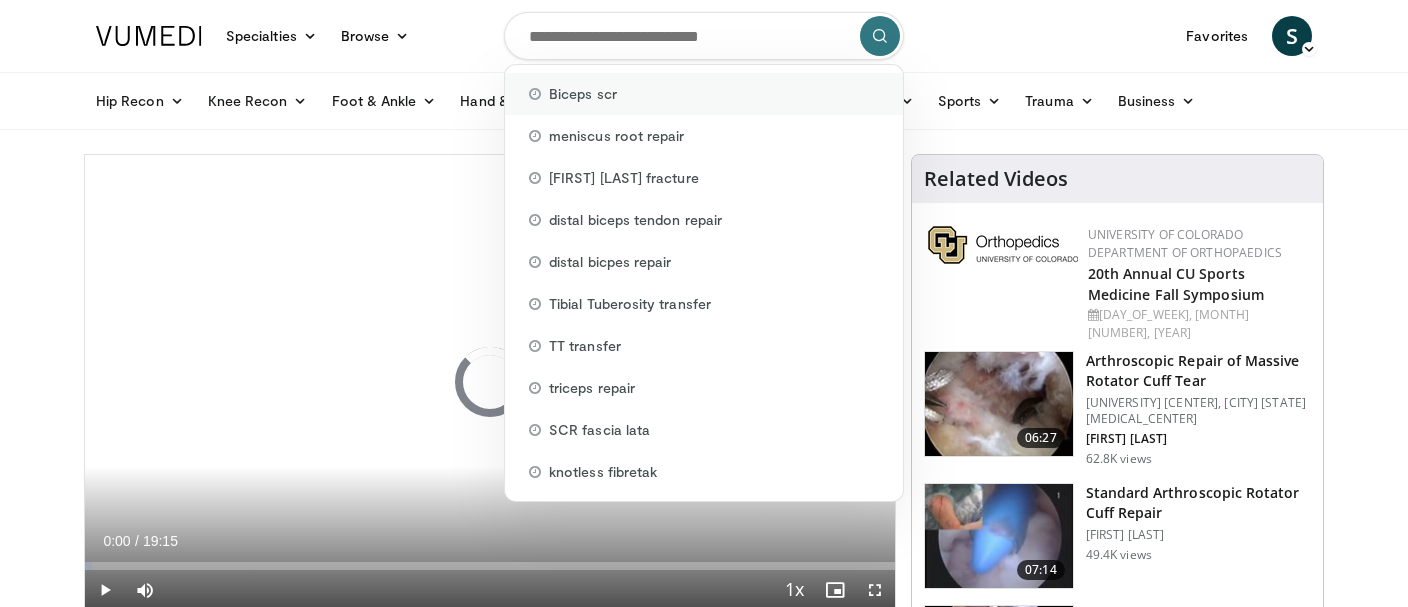 click on "[BODY_PART] scr" at bounding box center (583, 94) 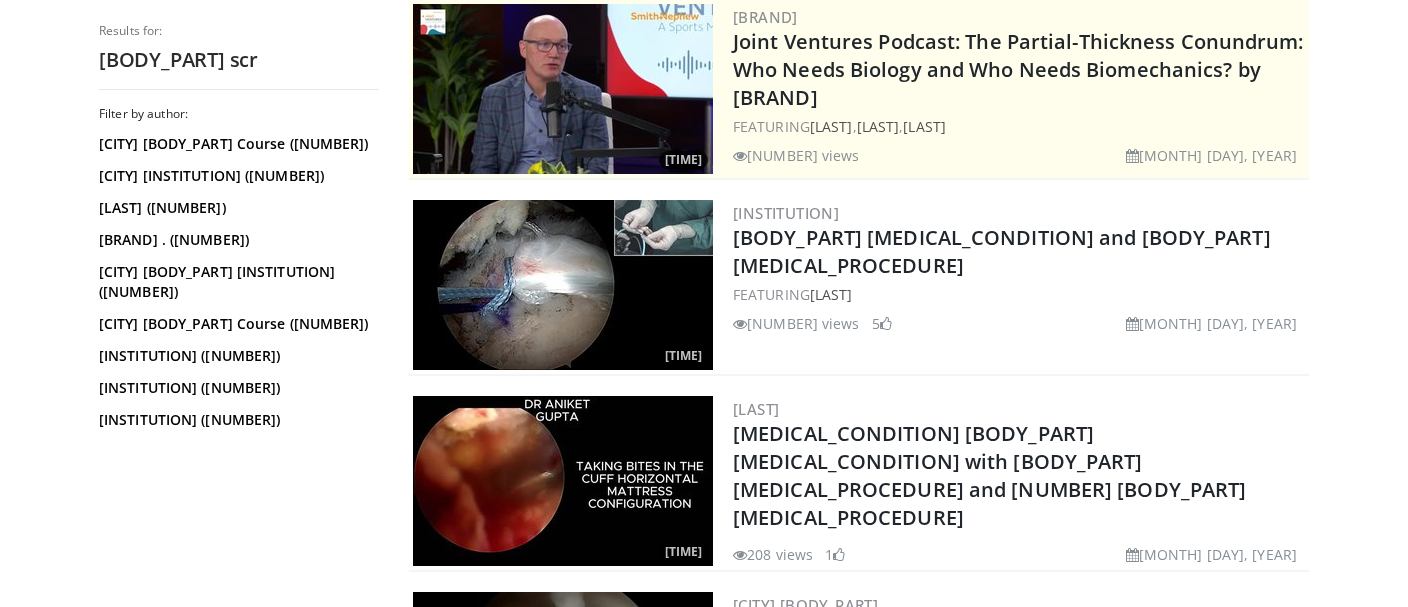 scroll, scrollTop: 437, scrollLeft: 0, axis: vertical 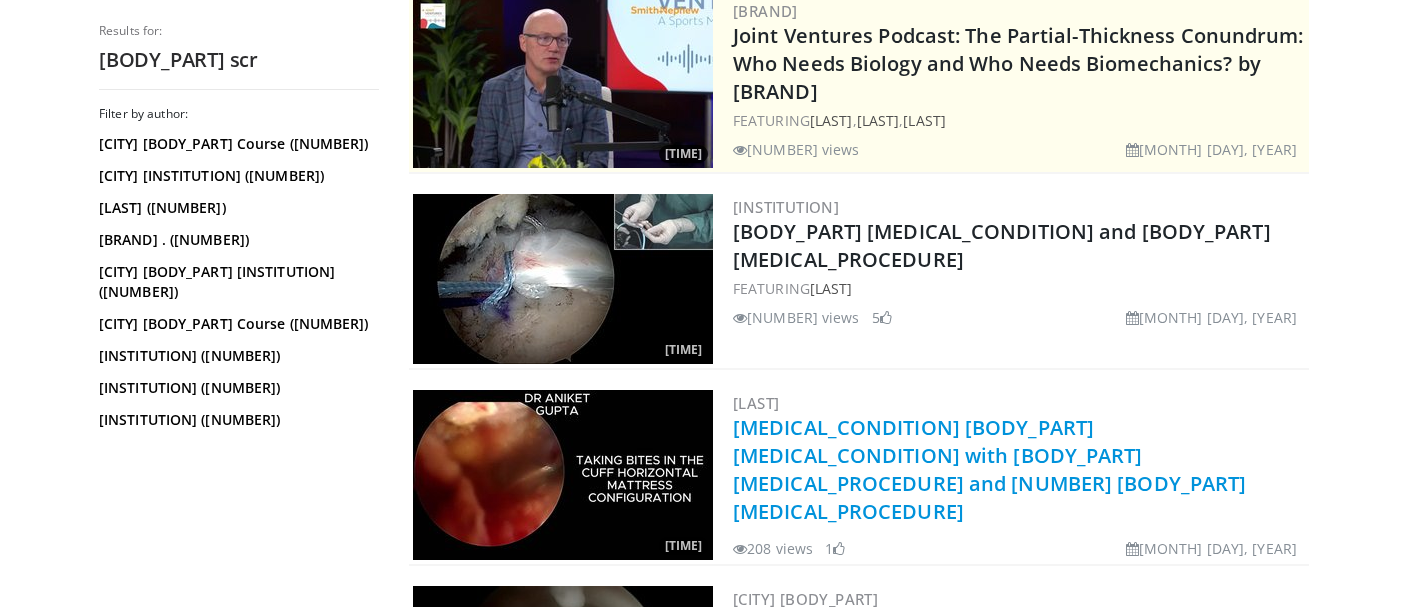 click on "[MEDICAL_CONDITION] [BODY_PART] [MEDICAL_CONDITION] with [BODY_PART] [MEDICAL_PROCEDURE] and [NUMBER] [BODY_PART] [MEDICAL_PROCEDURE]" at bounding box center [989, 469] 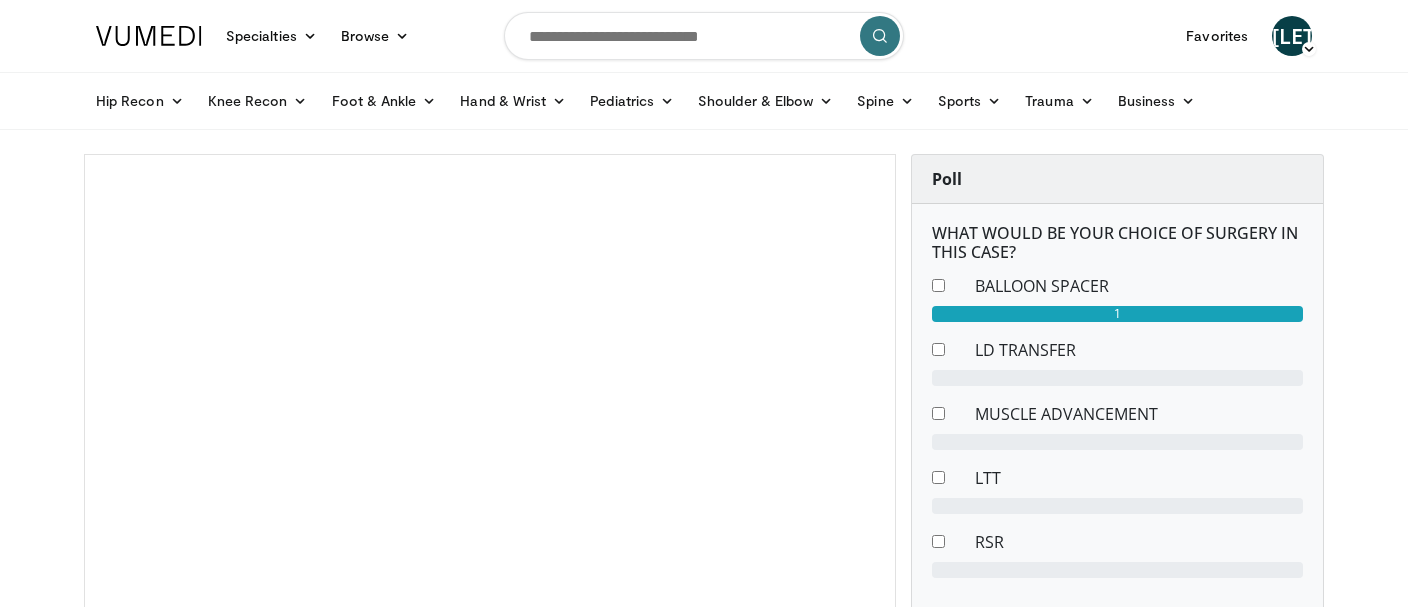 scroll, scrollTop: 0, scrollLeft: 0, axis: both 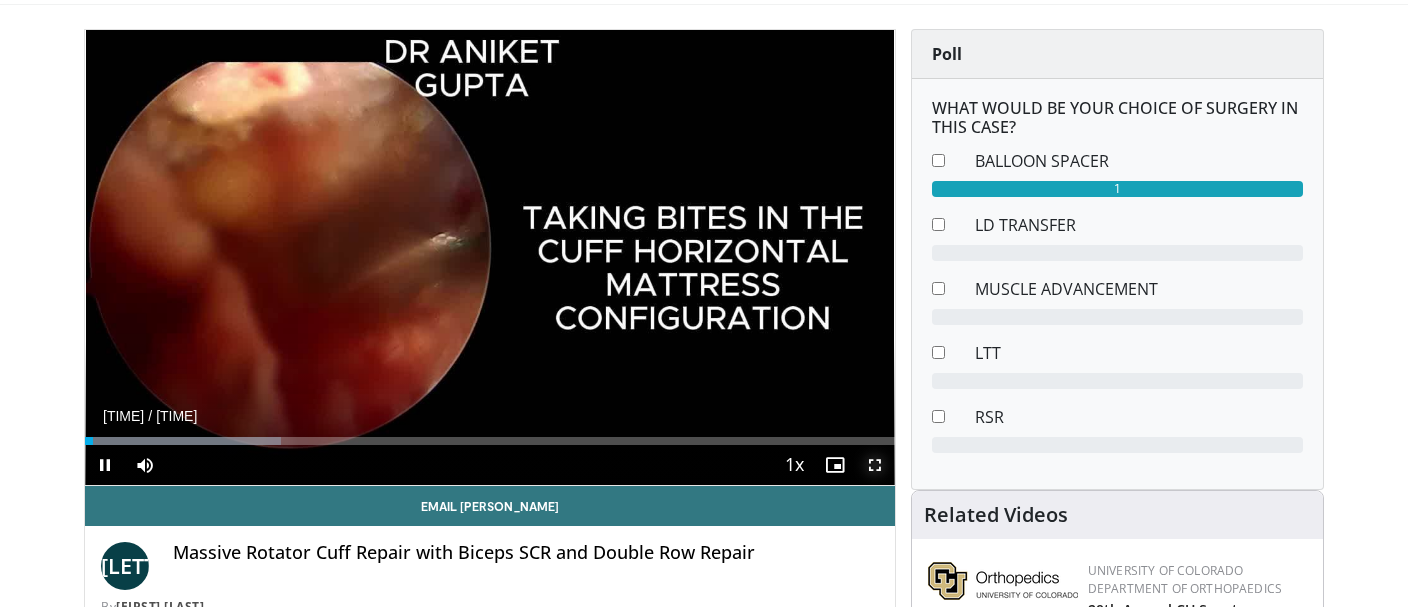 click at bounding box center [875, 465] 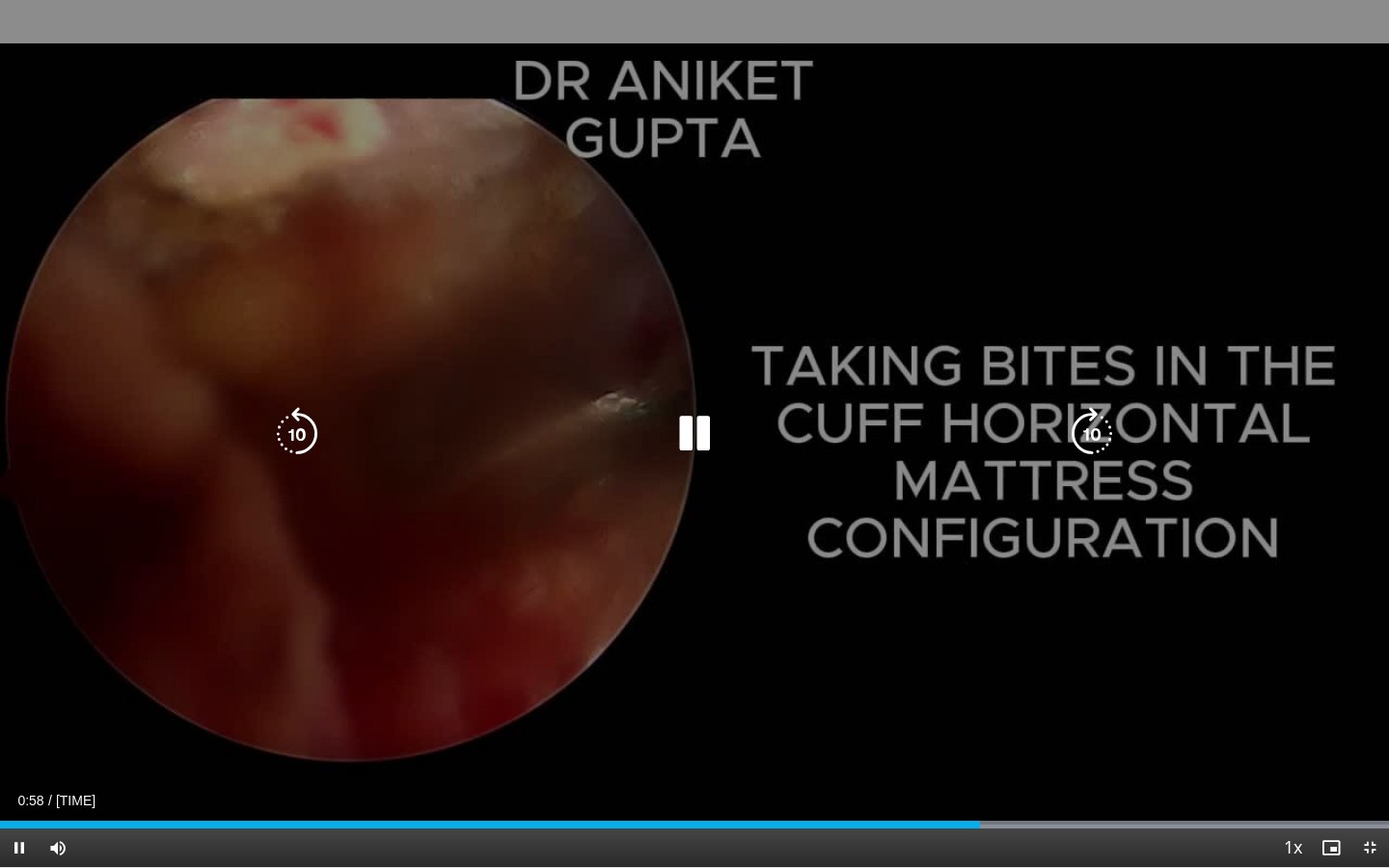 click on "10 seconds
Tap to unmute" at bounding box center [694, 433] 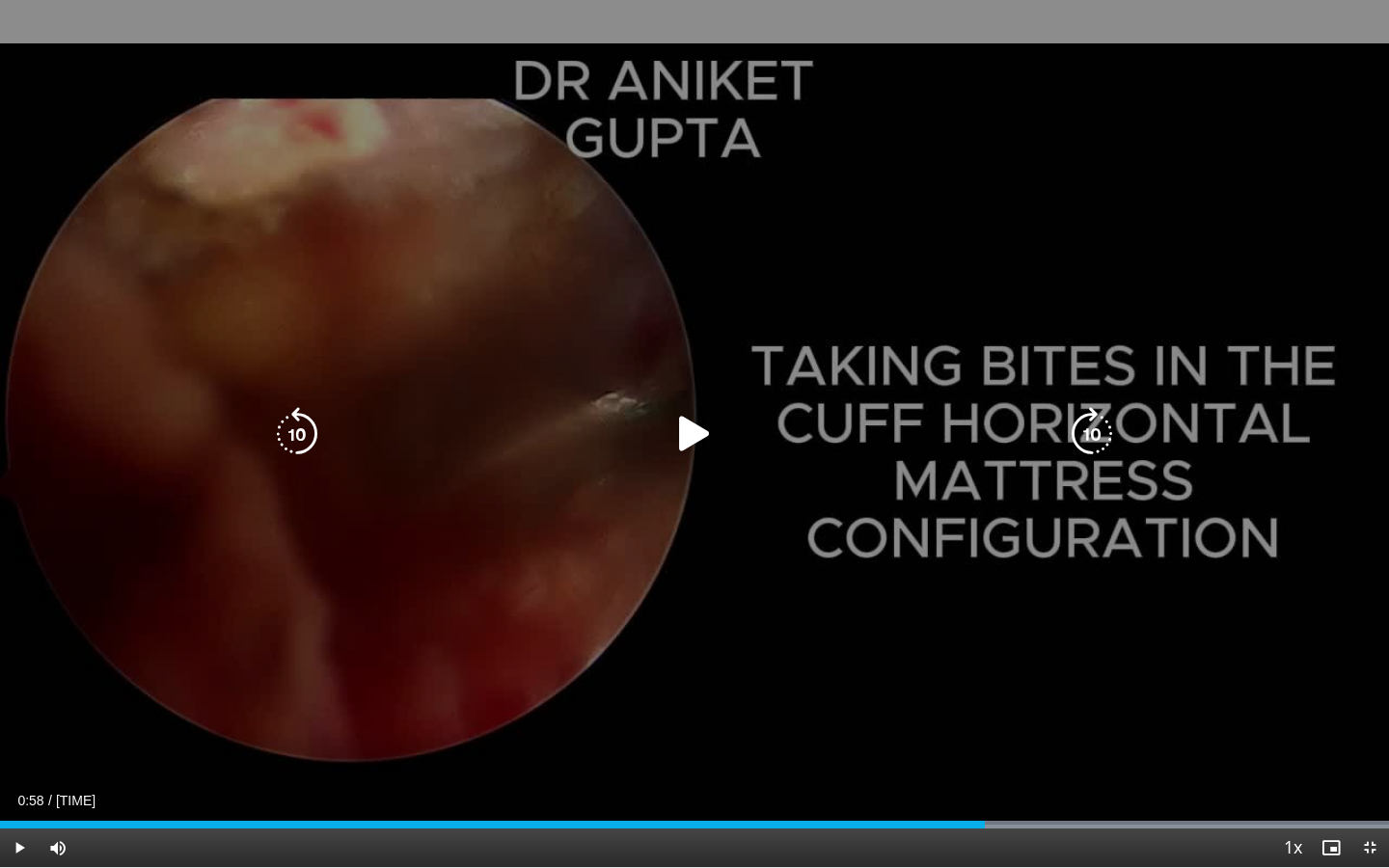 click on "10 seconds
Tap to unmute" at bounding box center [694, 433] 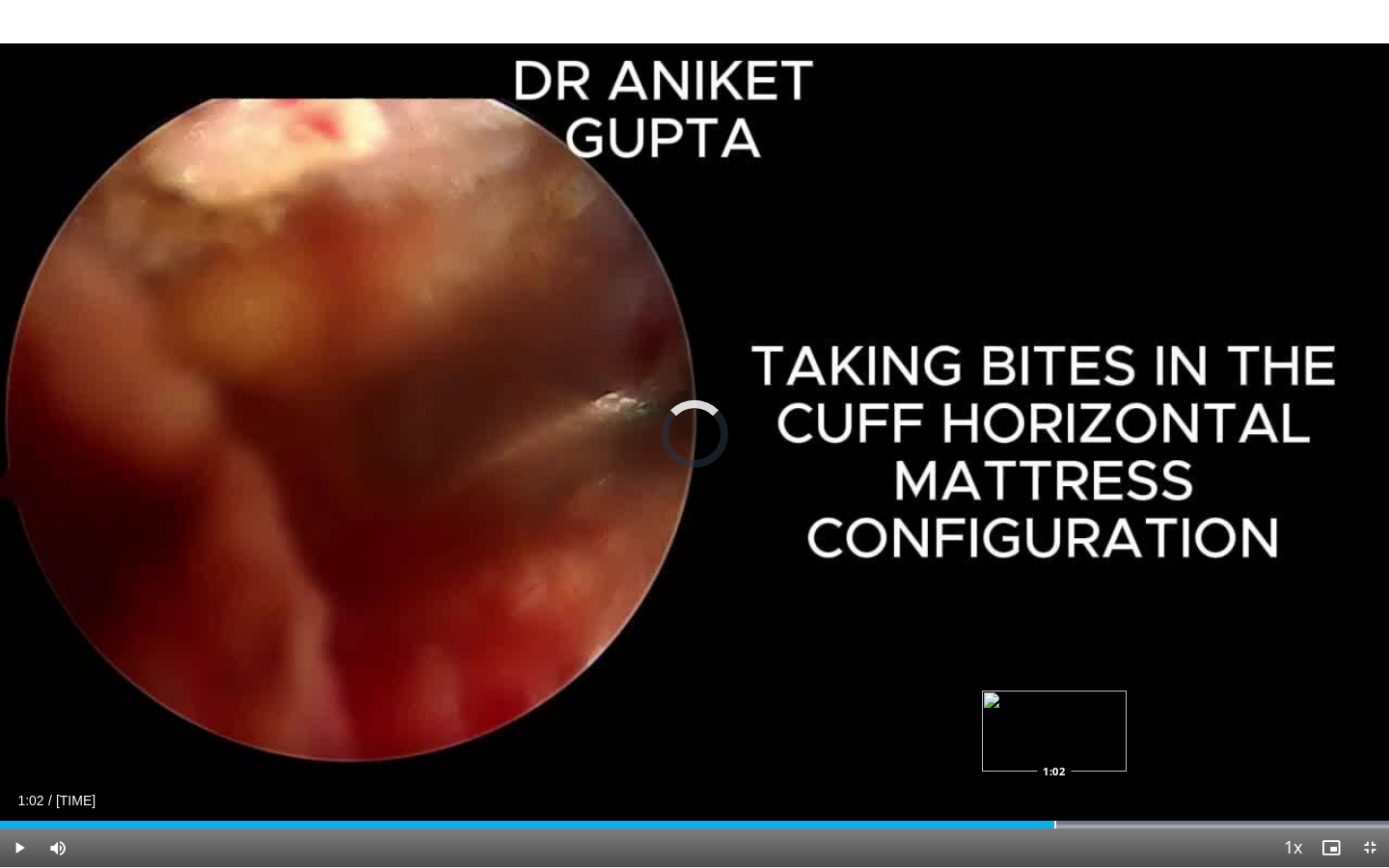 click at bounding box center (1055, 825) 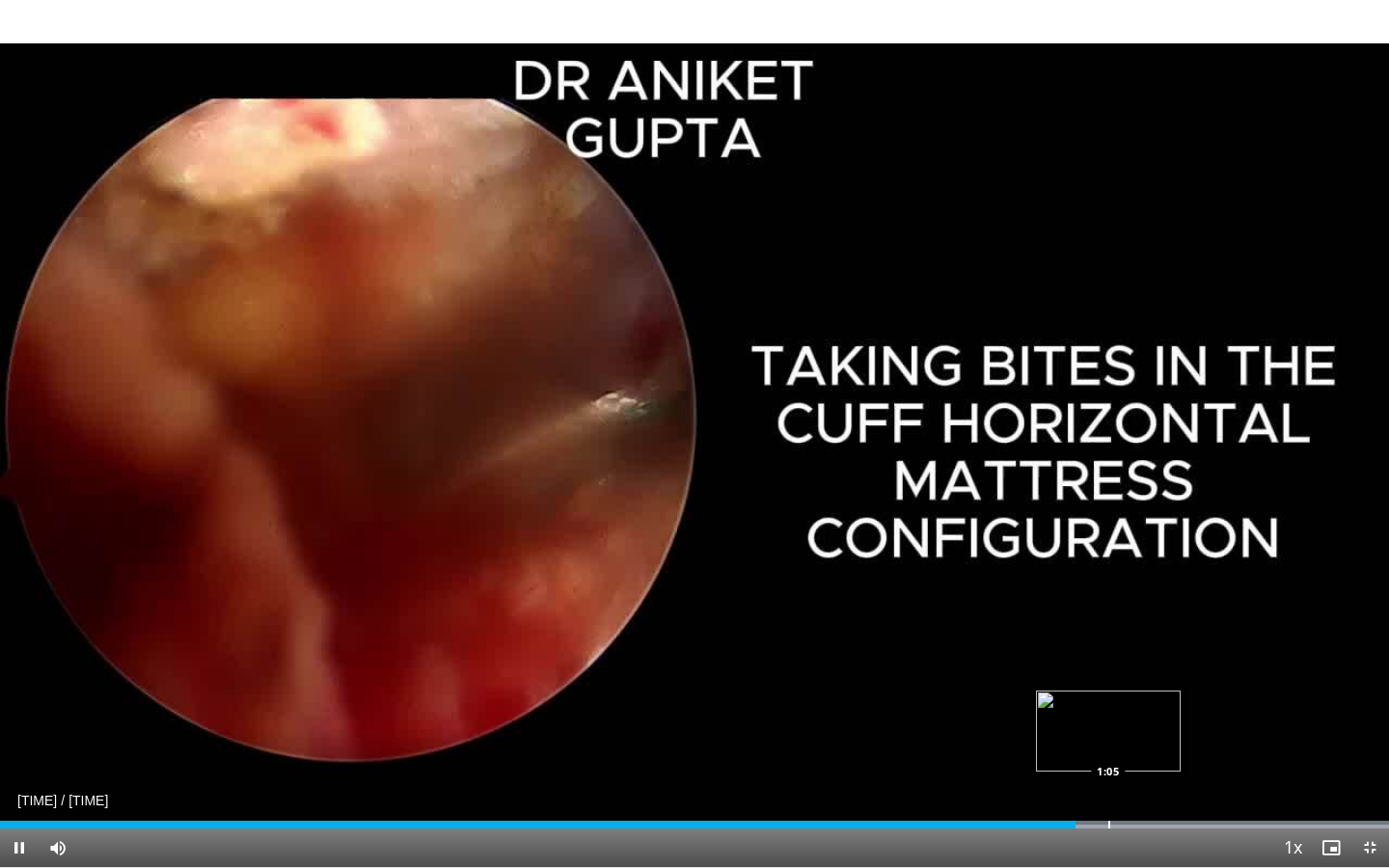 click on "Loaded :  100.00% 1:03 1:05" at bounding box center (694, 819) 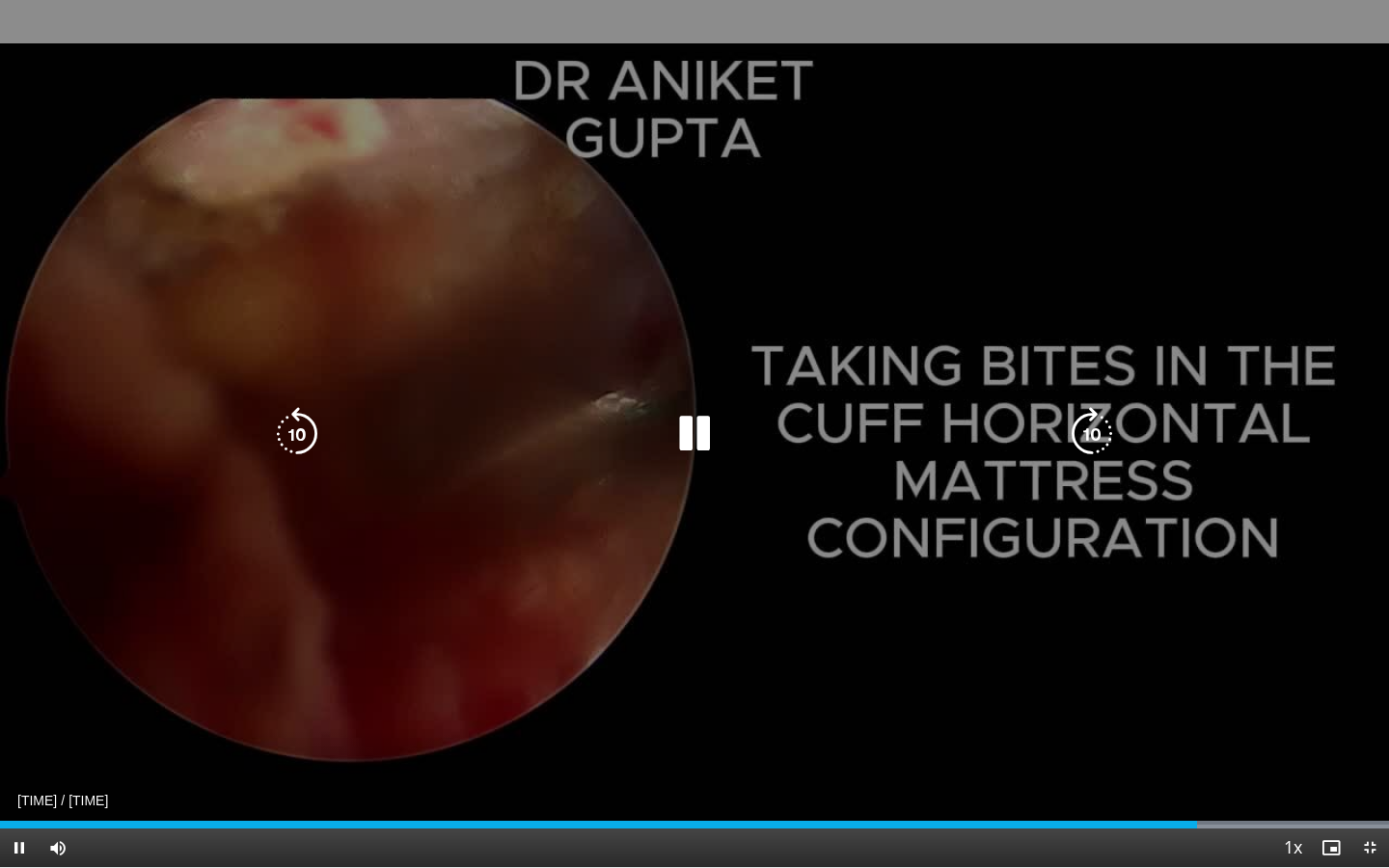 click at bounding box center [694, 434] 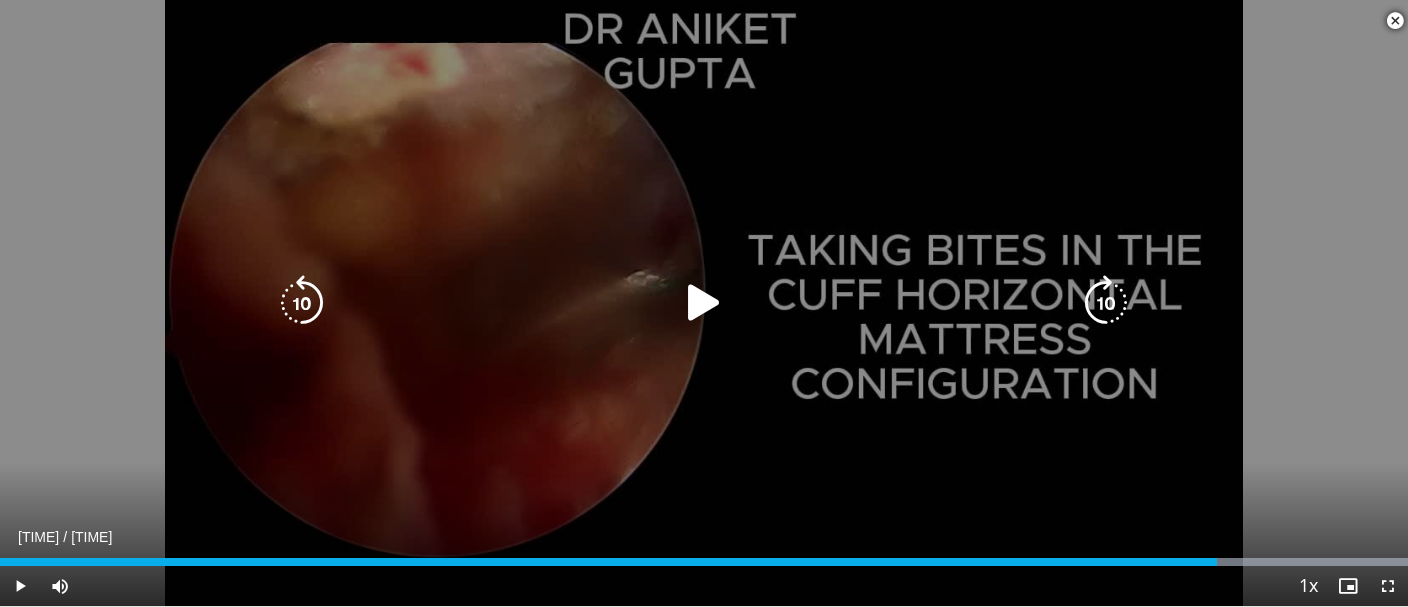 scroll, scrollTop: 445, scrollLeft: 0, axis: vertical 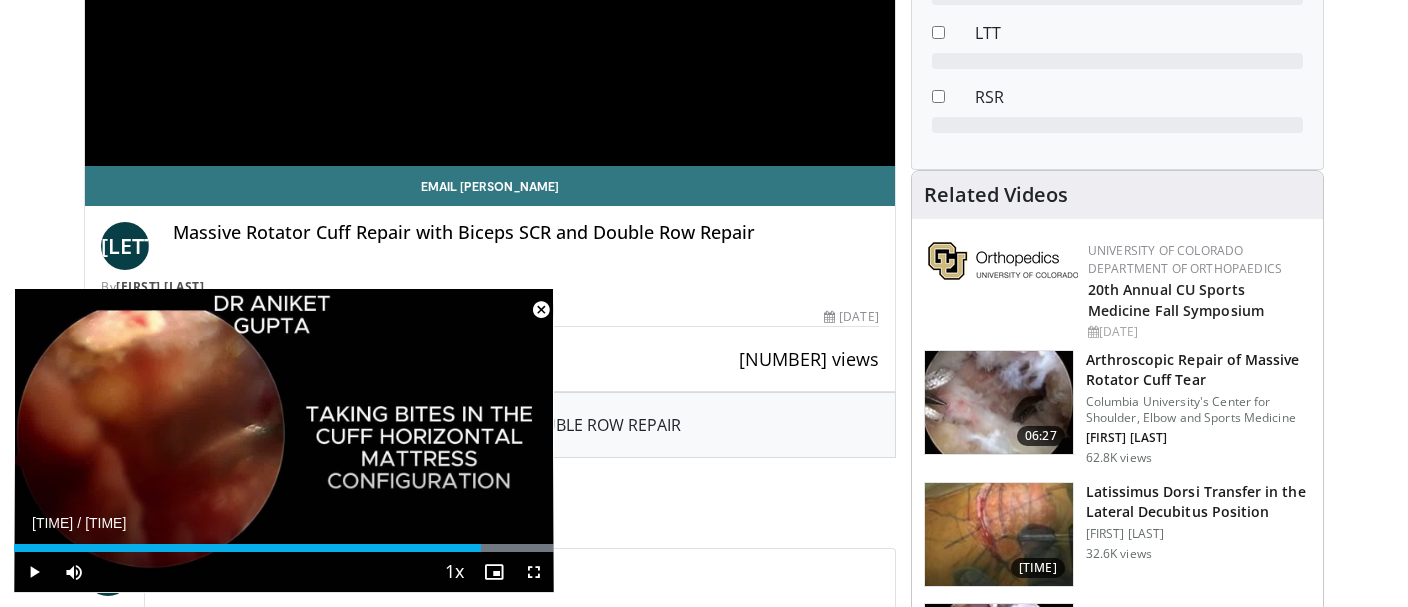 click at bounding box center (541, 310) 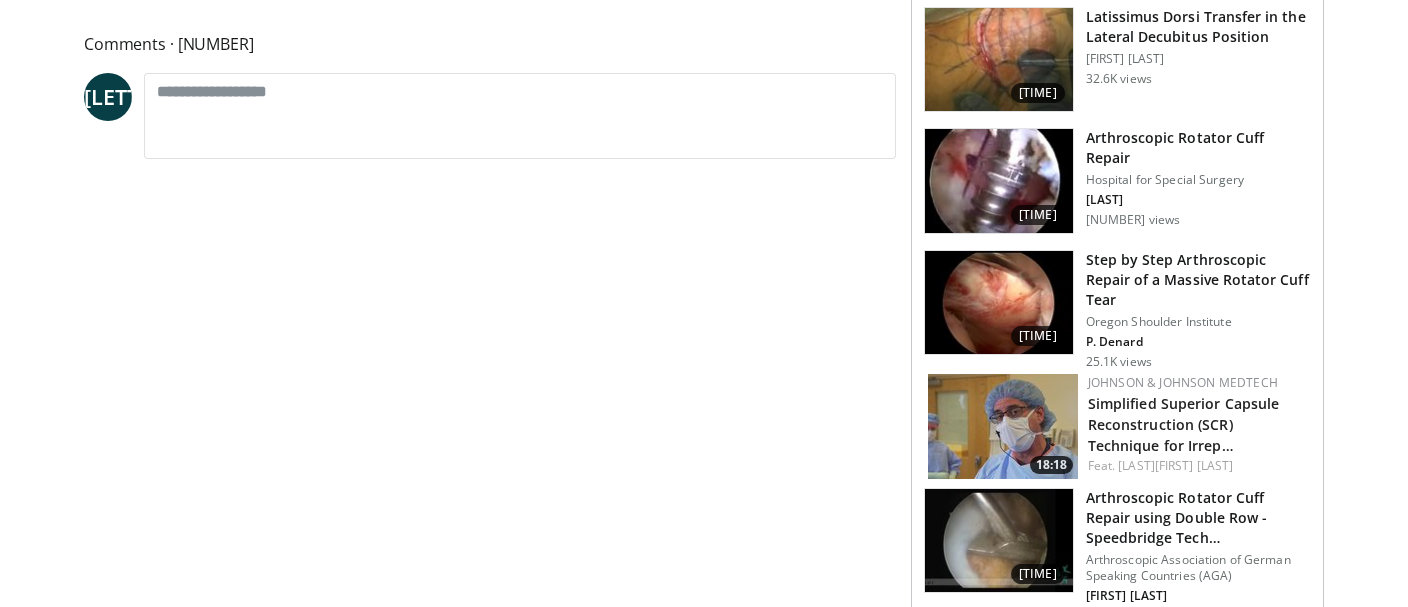 scroll, scrollTop: 0, scrollLeft: 0, axis: both 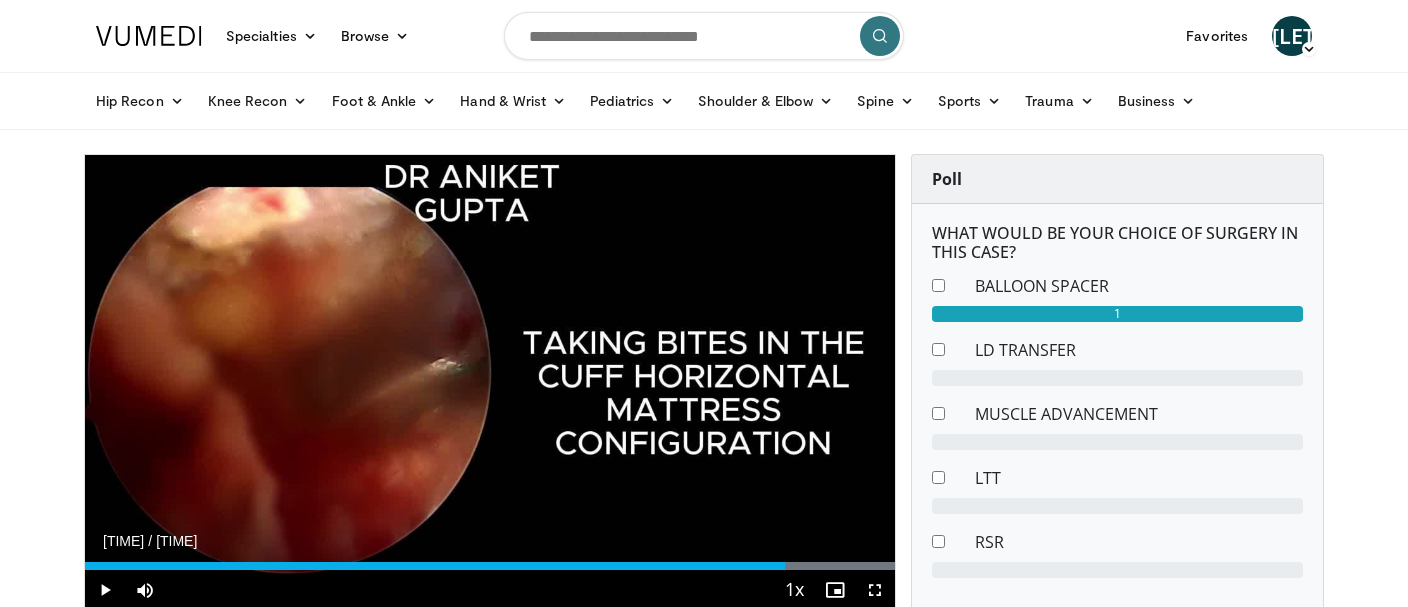click at bounding box center [704, 36] 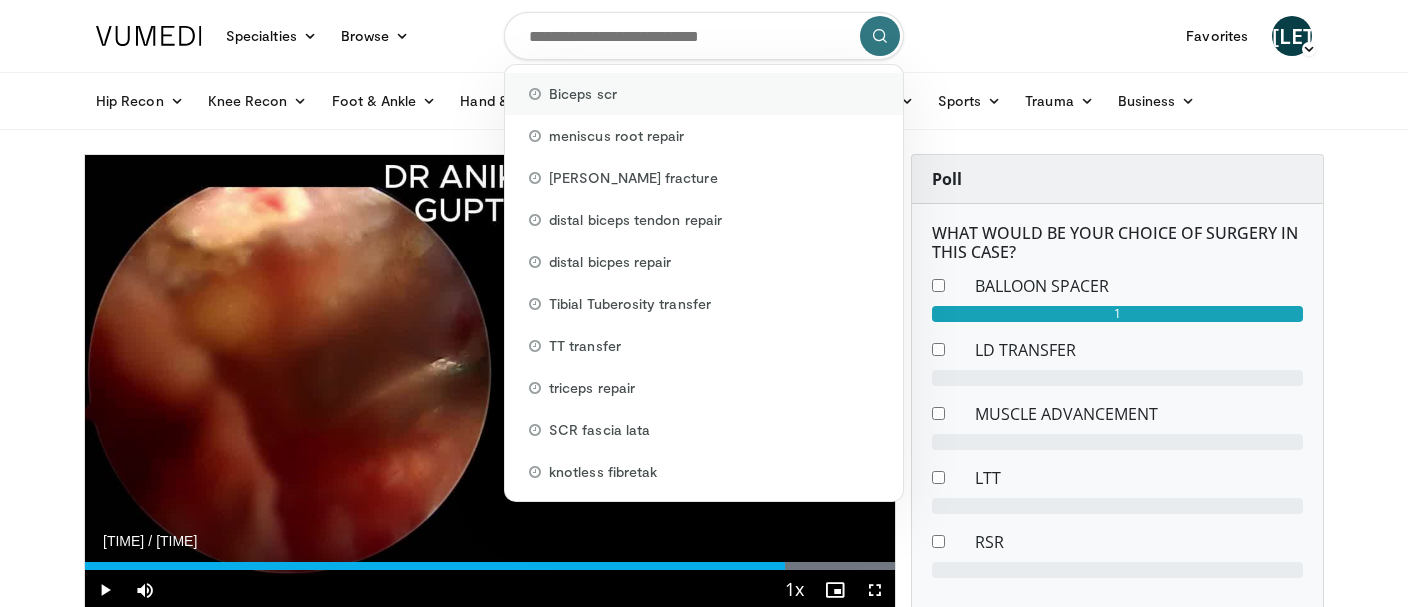 click on "Biceps scr" at bounding box center (583, 94) 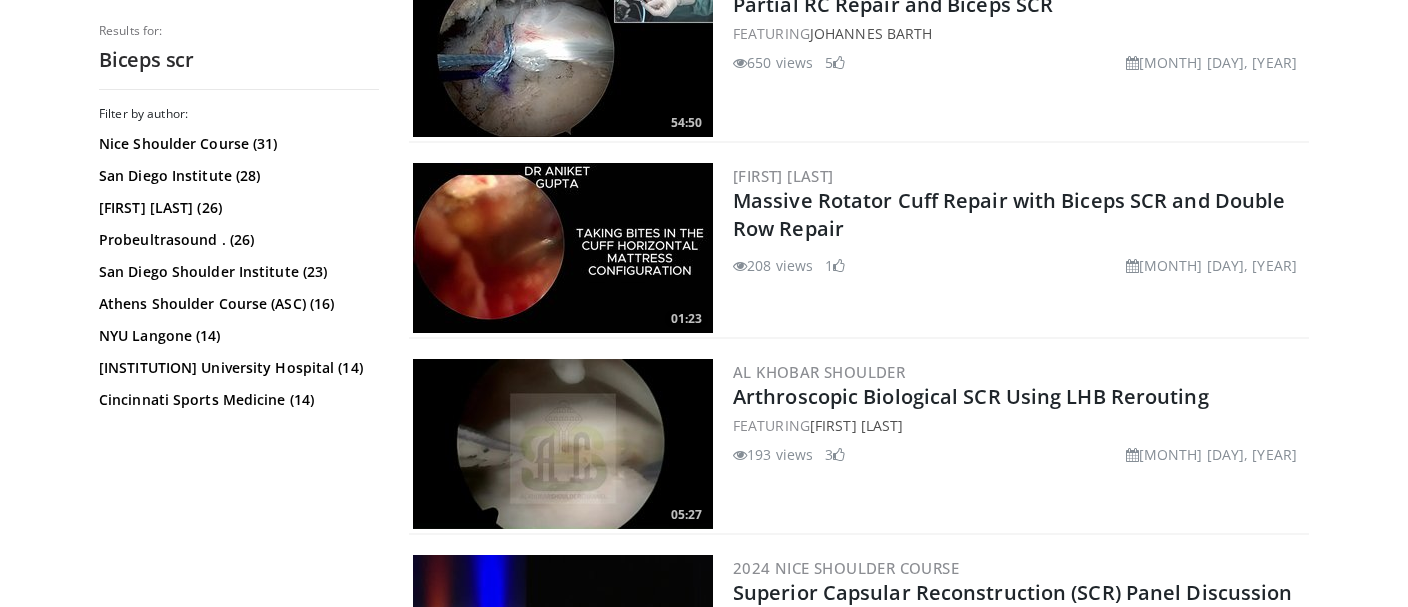 scroll, scrollTop: 674, scrollLeft: 0, axis: vertical 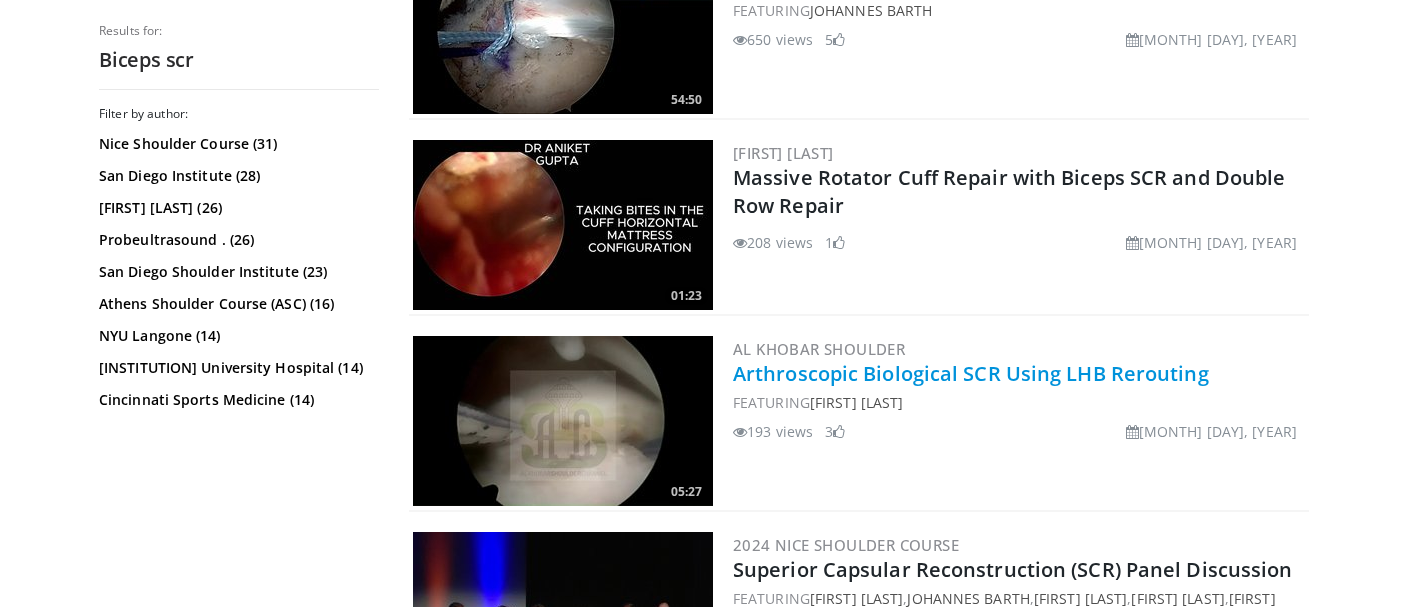 click on "[MEDICAL_PROCEDURE] [MEDICAL_PROCEDURE] Using [BODY_PART] [BODY_PART]" at bounding box center [971, 373] 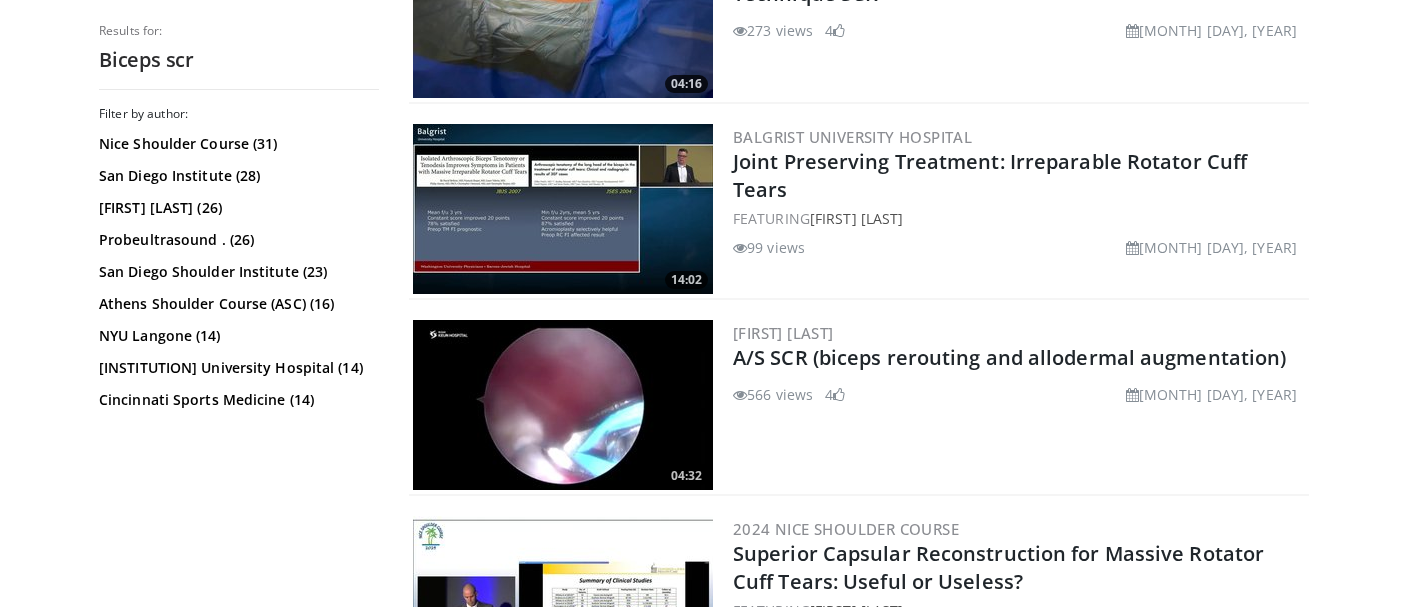 scroll, scrollTop: 3442, scrollLeft: 0, axis: vertical 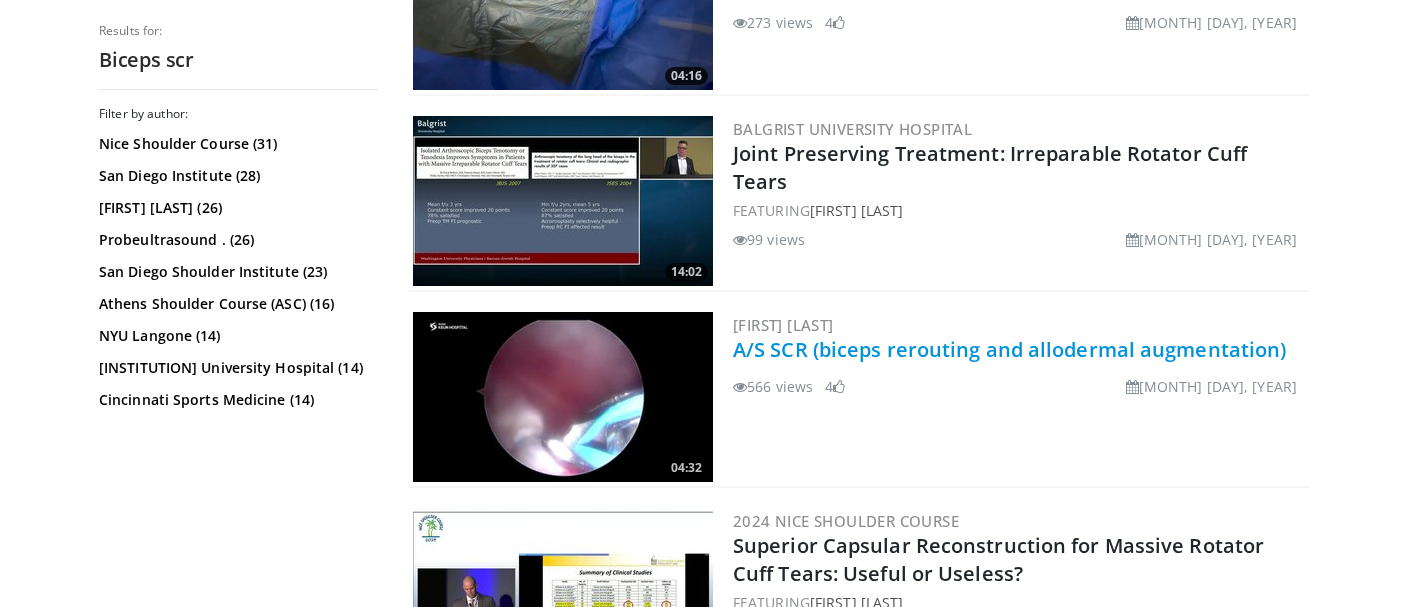 click on "[MEDICAL_PROCEDURE]/[MEDICAL_PROCEDURE] [MEDICAL_PROCEDURE] ([BODY_PART] rerouting and [BODY_PART] augmentation)" at bounding box center [1009, 349] 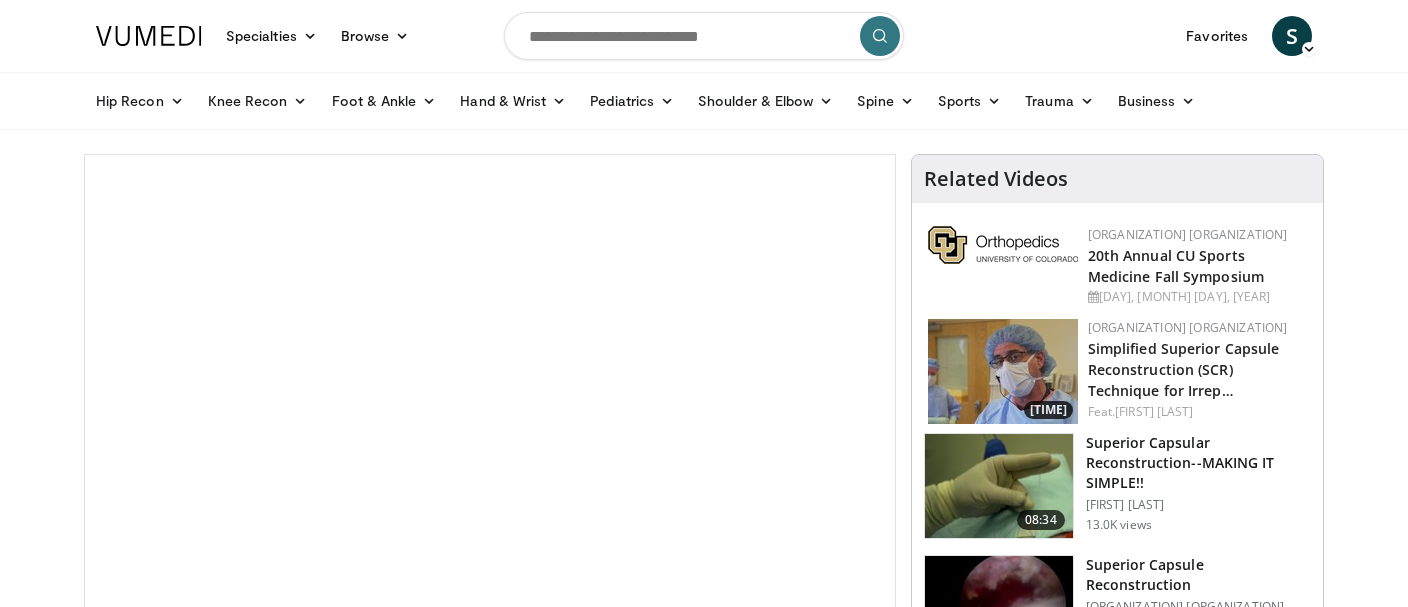 scroll, scrollTop: 0, scrollLeft: 0, axis: both 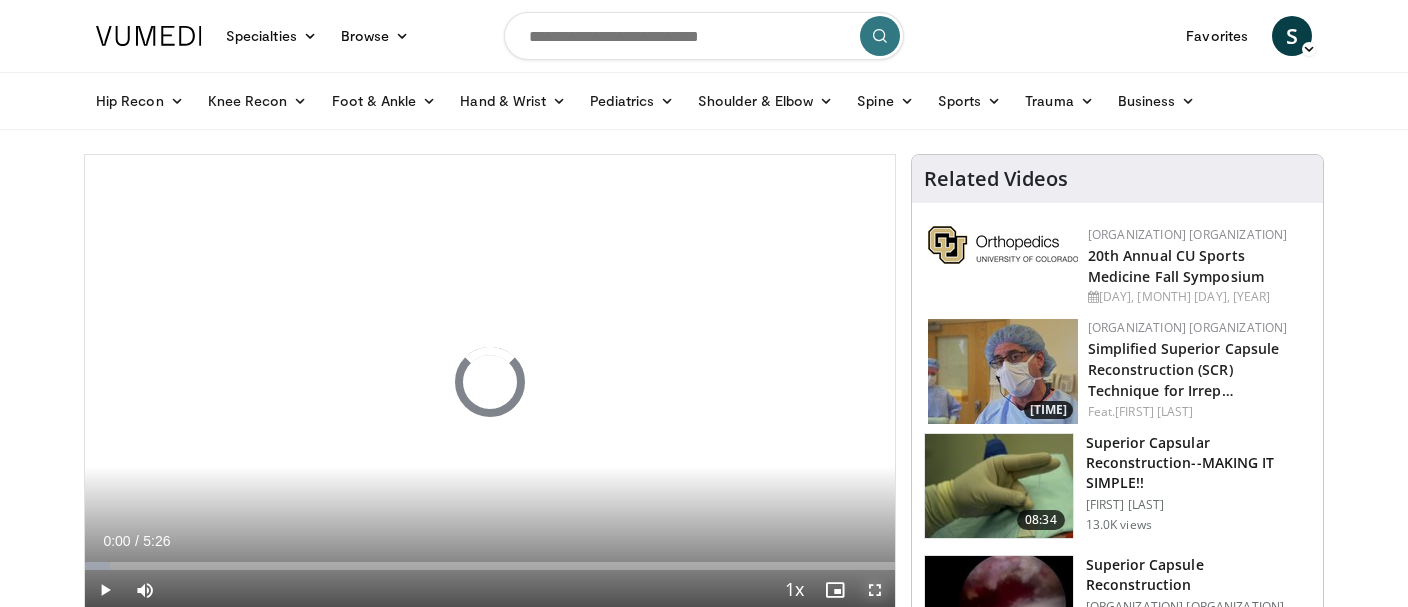 click at bounding box center [875, 590] 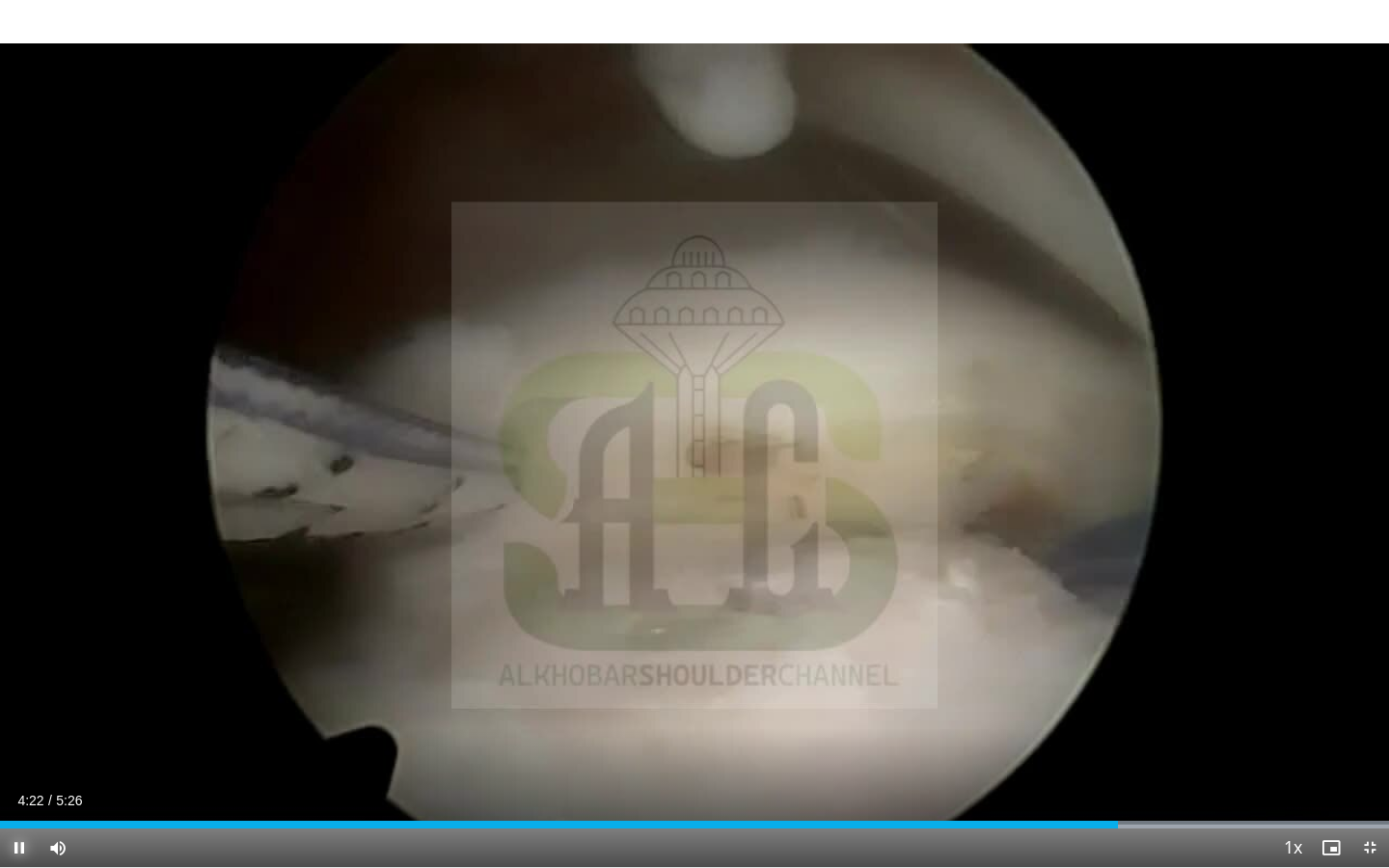 click at bounding box center [19, 848] 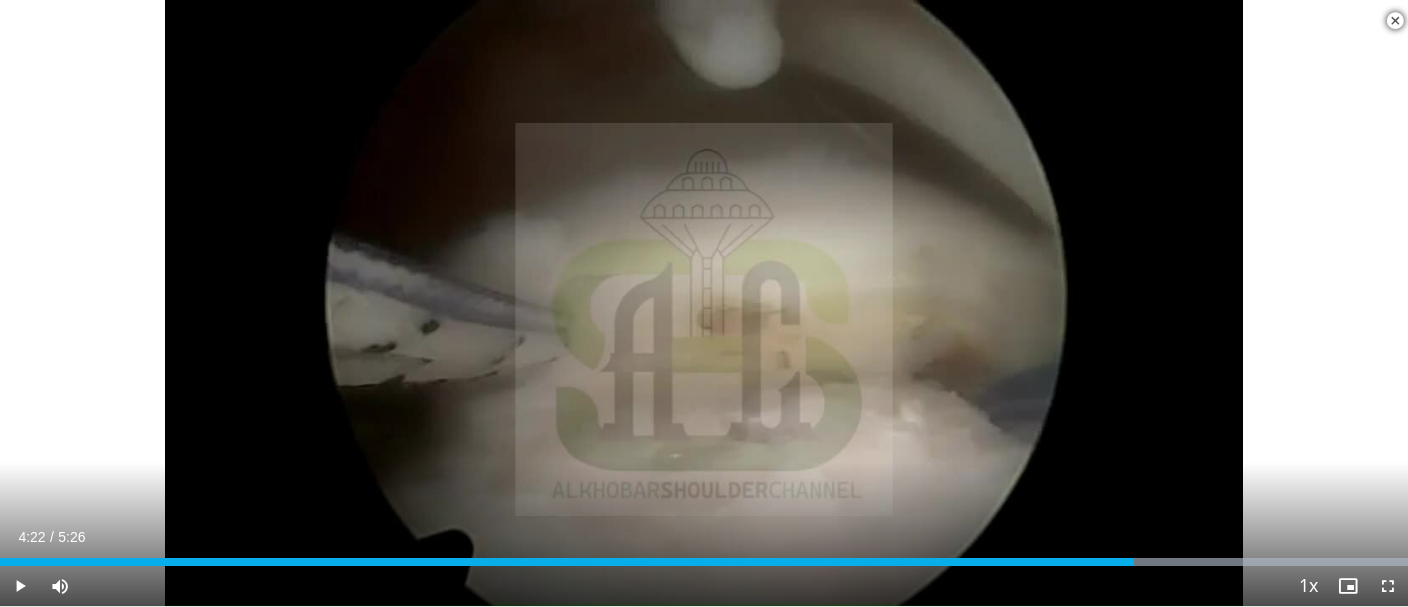 scroll, scrollTop: 398, scrollLeft: 0, axis: vertical 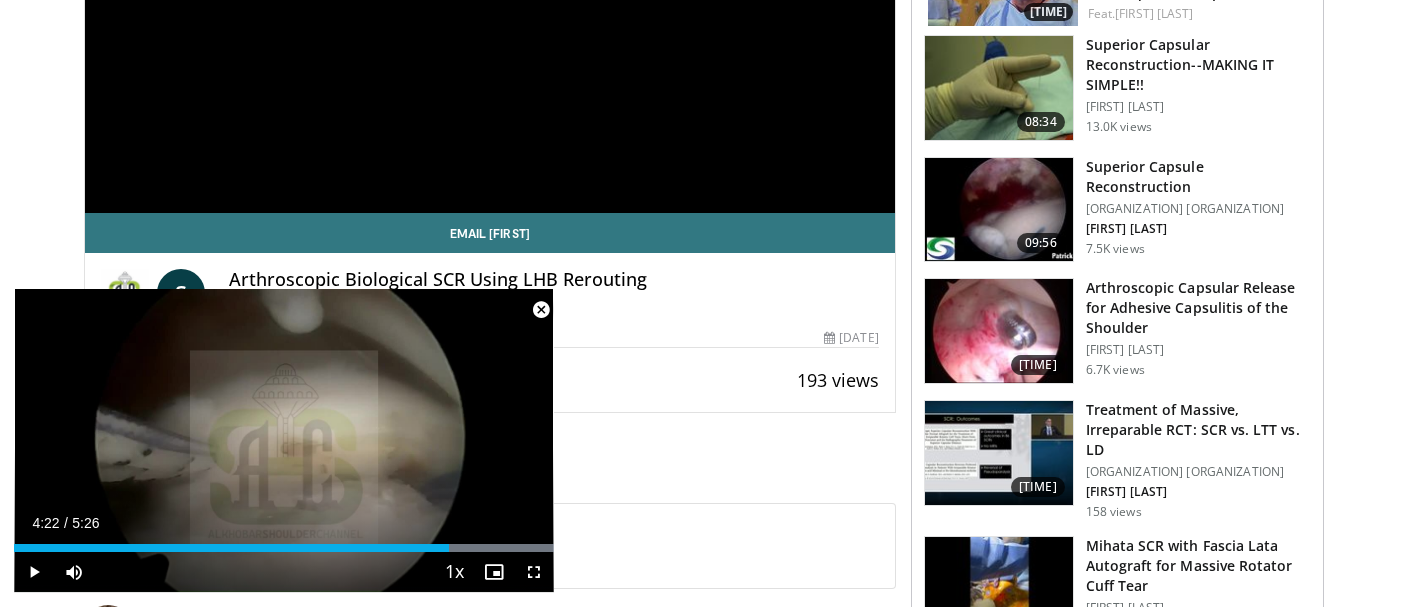 click at bounding box center [541, 310] 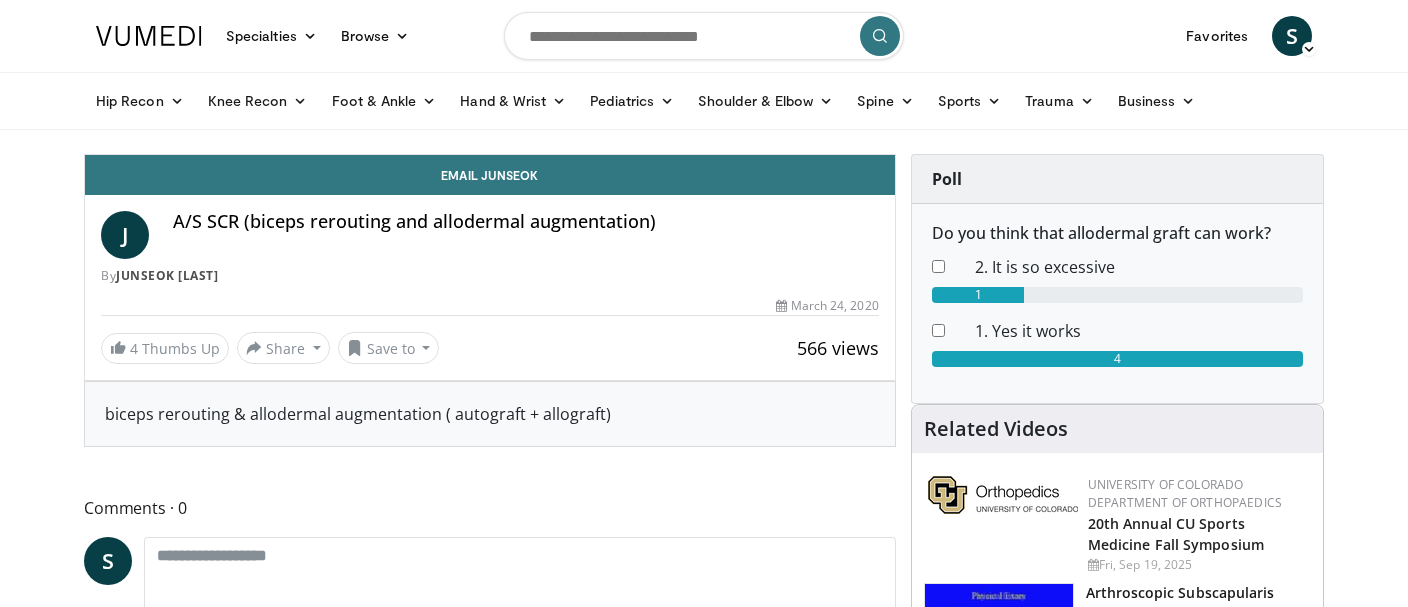 scroll, scrollTop: 0, scrollLeft: 0, axis: both 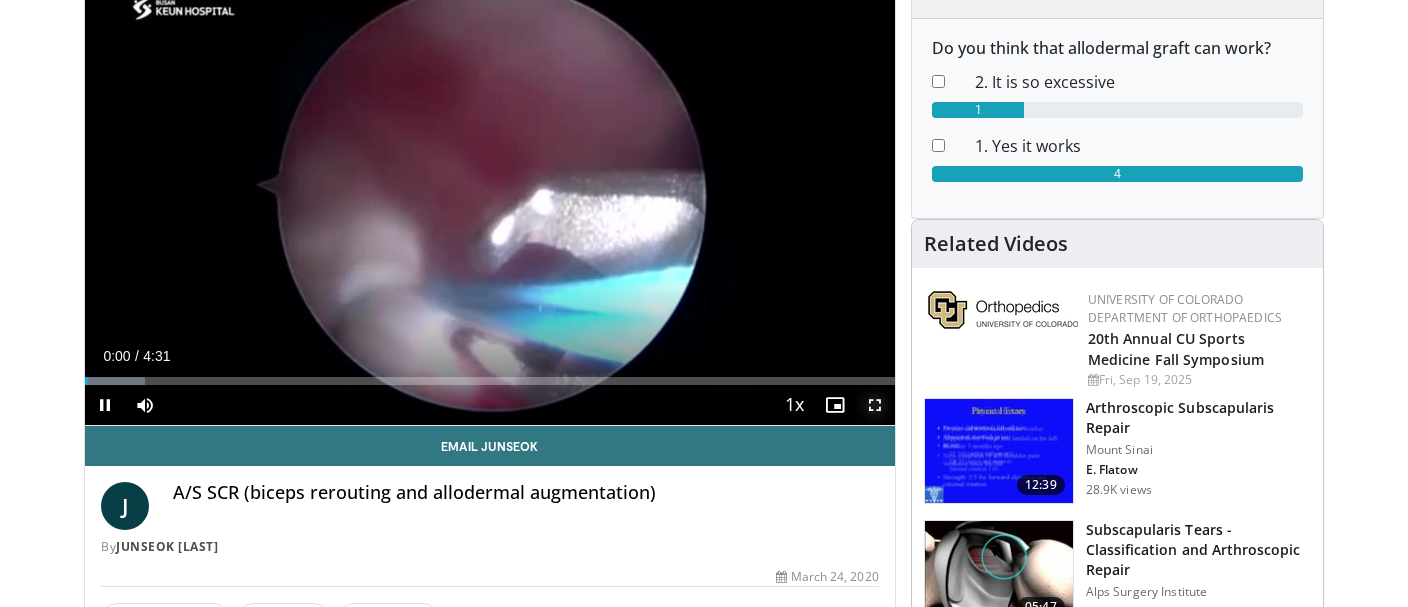 click at bounding box center [875, 405] 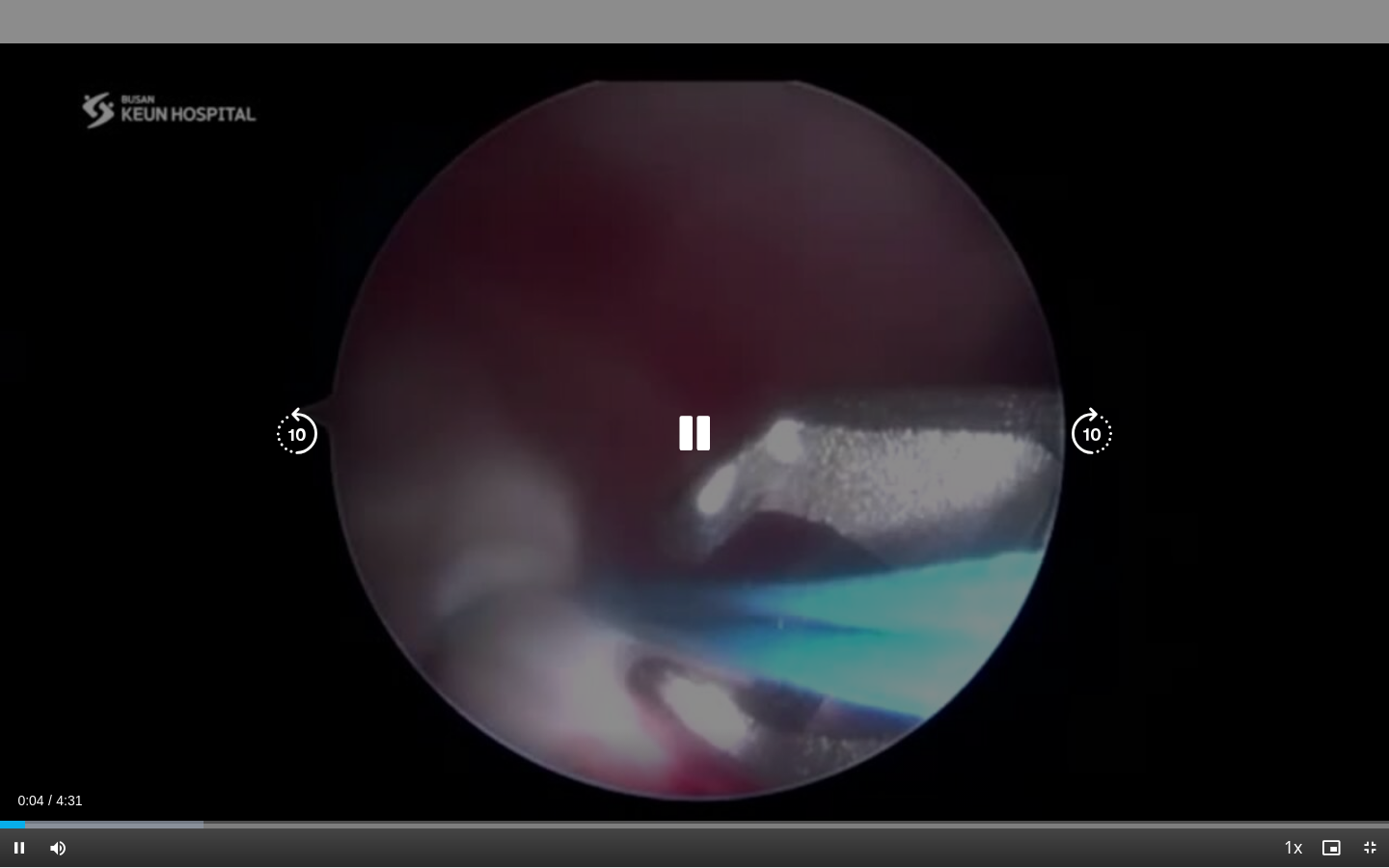 click at bounding box center [694, 434] 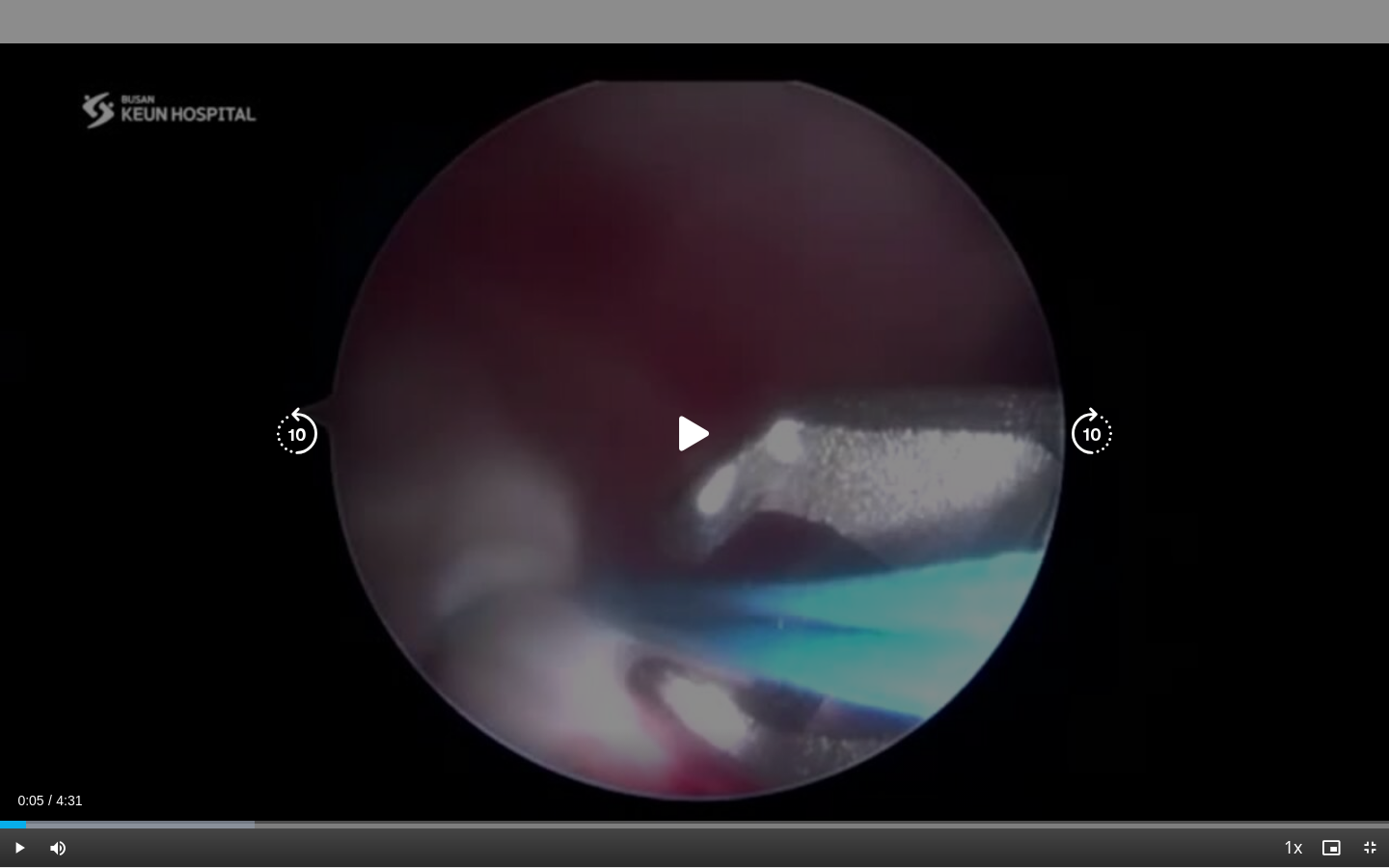 click at bounding box center (694, 434) 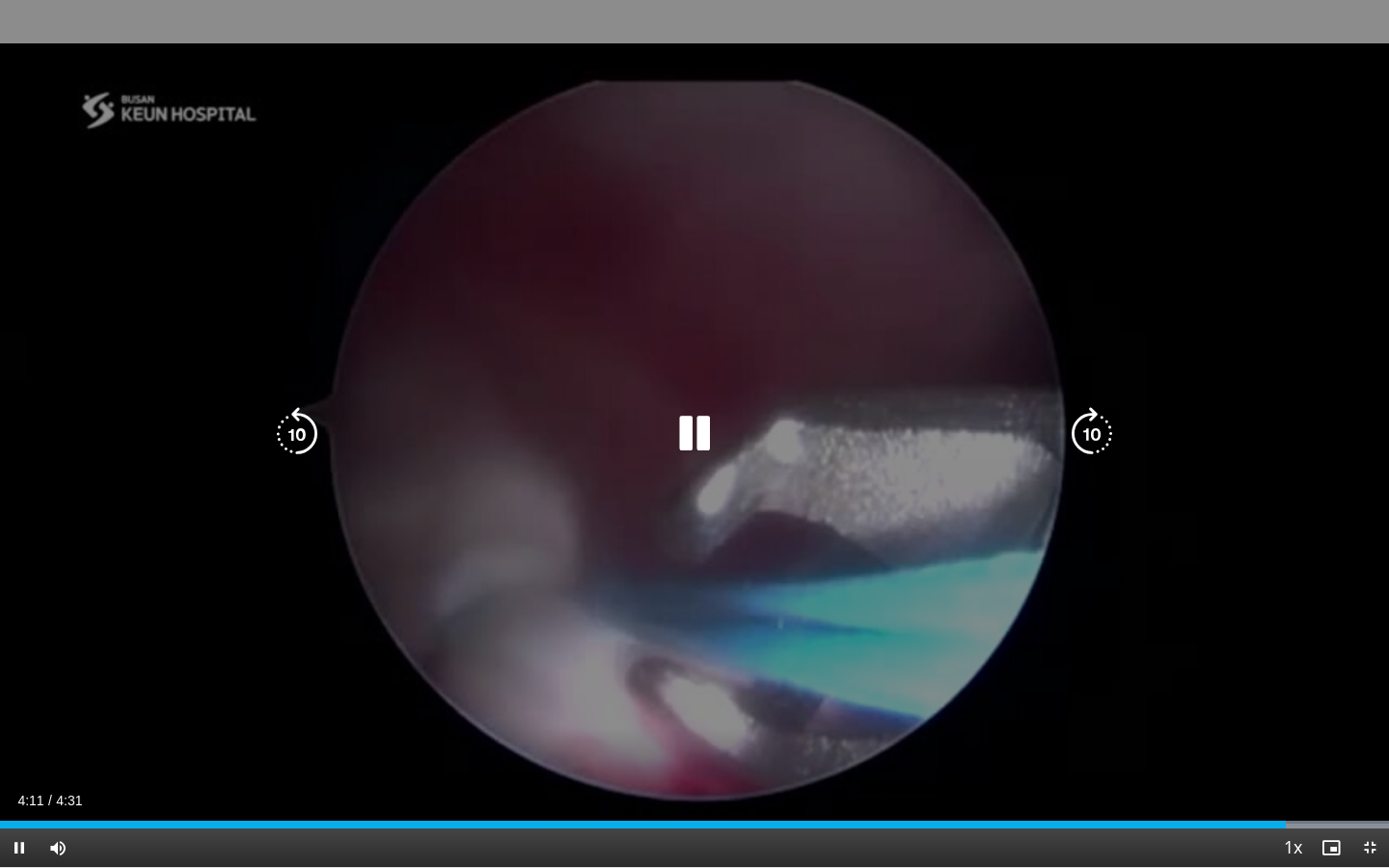 click at bounding box center [694, 434] 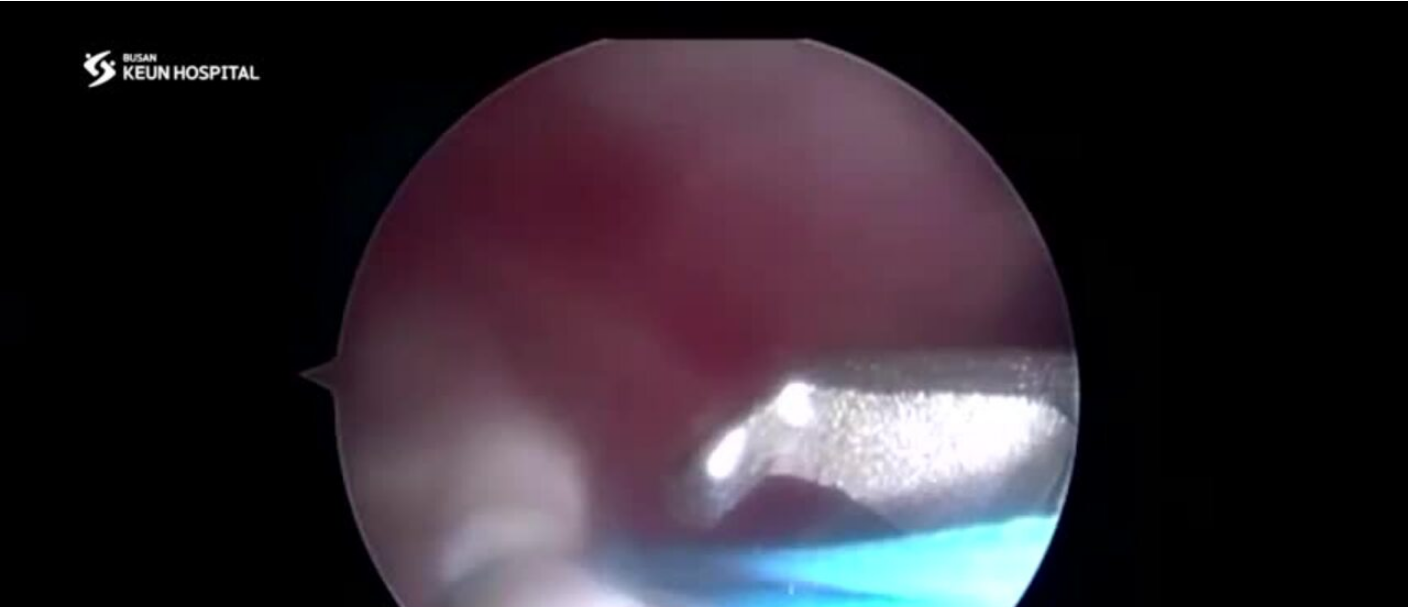 scroll, scrollTop: 0, scrollLeft: 0, axis: both 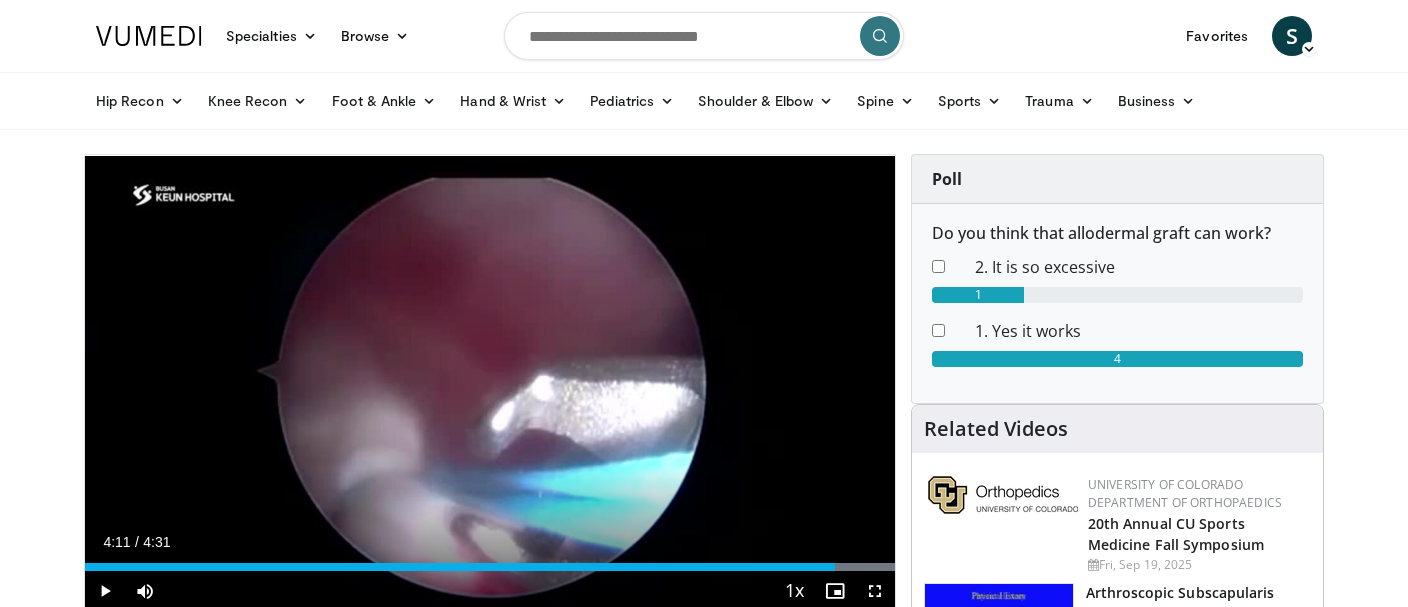 click at bounding box center [704, 36] 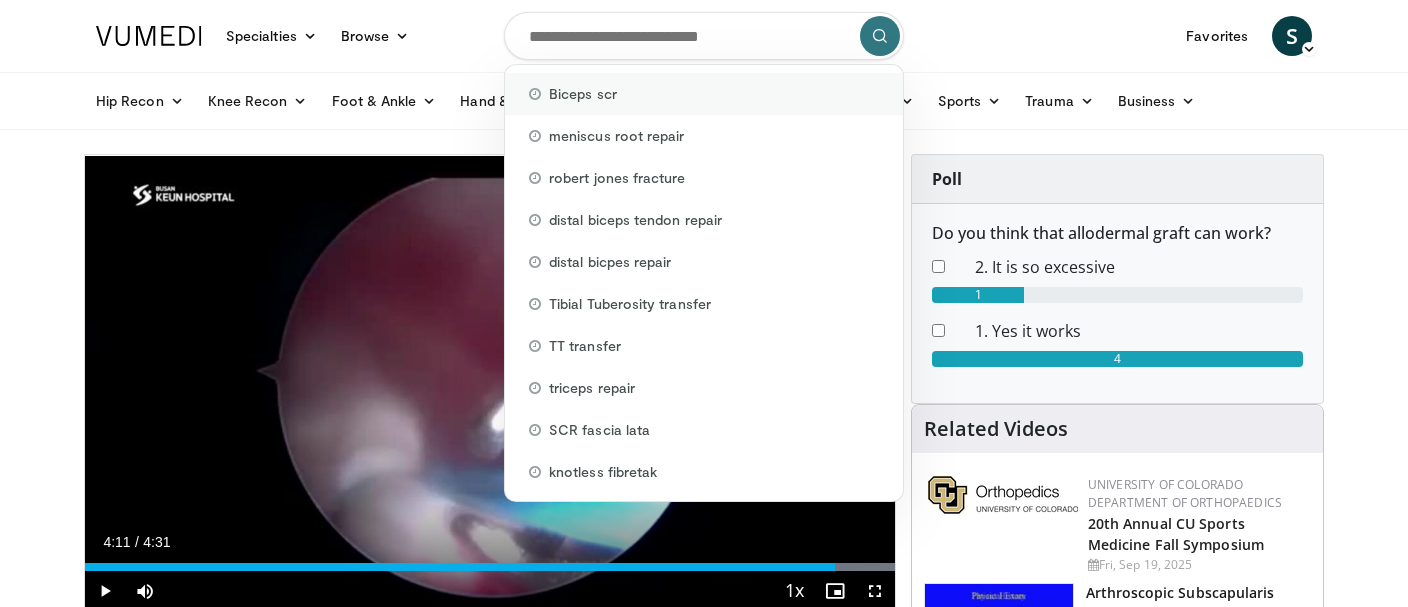 click on "Biceps scr" at bounding box center (583, 94) 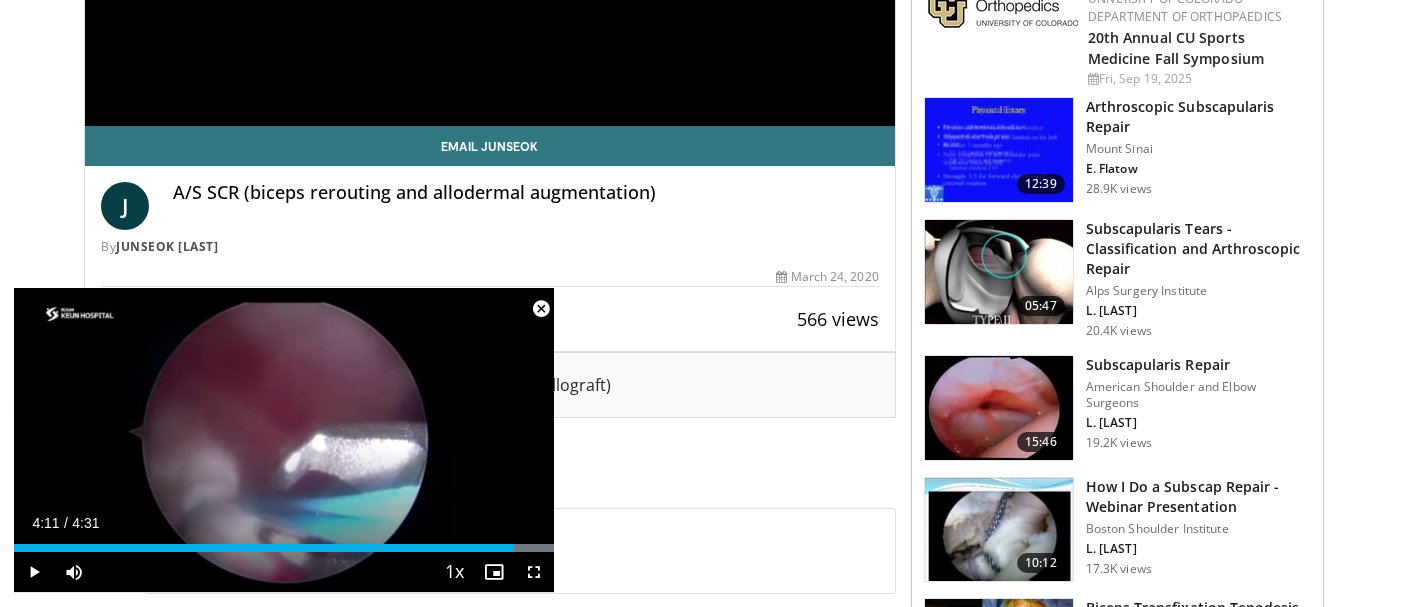 scroll, scrollTop: 488, scrollLeft: 0, axis: vertical 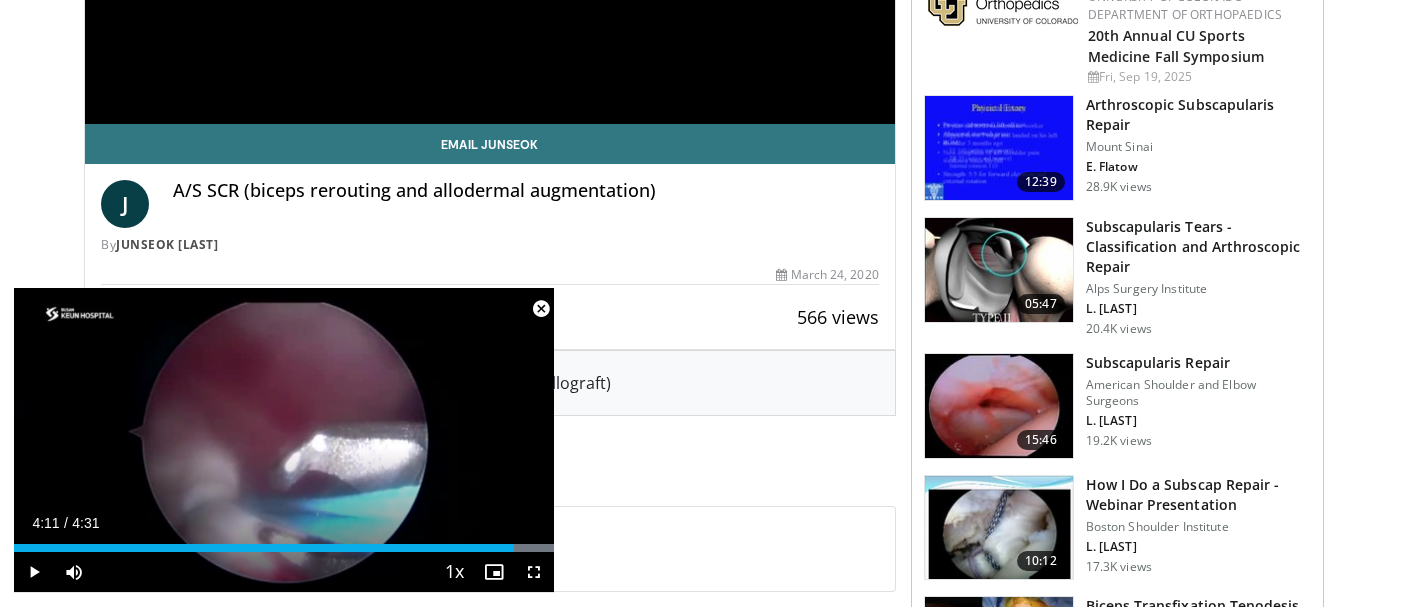 click at bounding box center [541, 309] 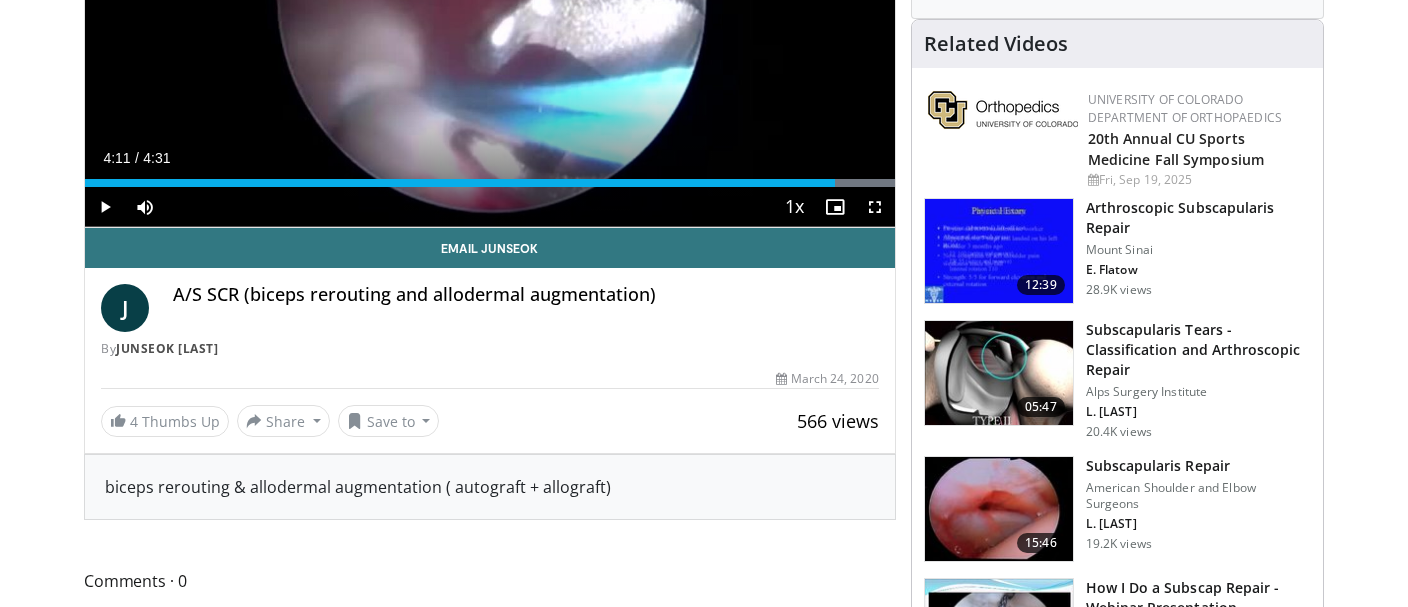 scroll, scrollTop: 356, scrollLeft: 0, axis: vertical 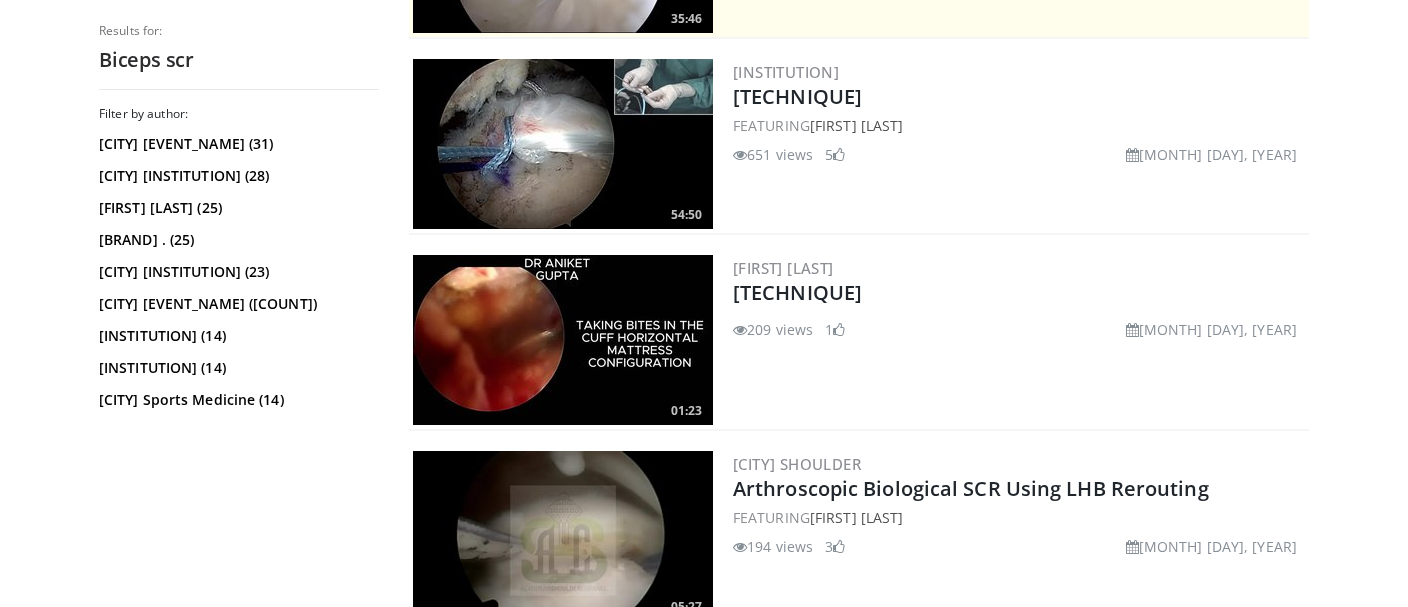 click on "[TECHNIQUE]" at bounding box center [797, 96] 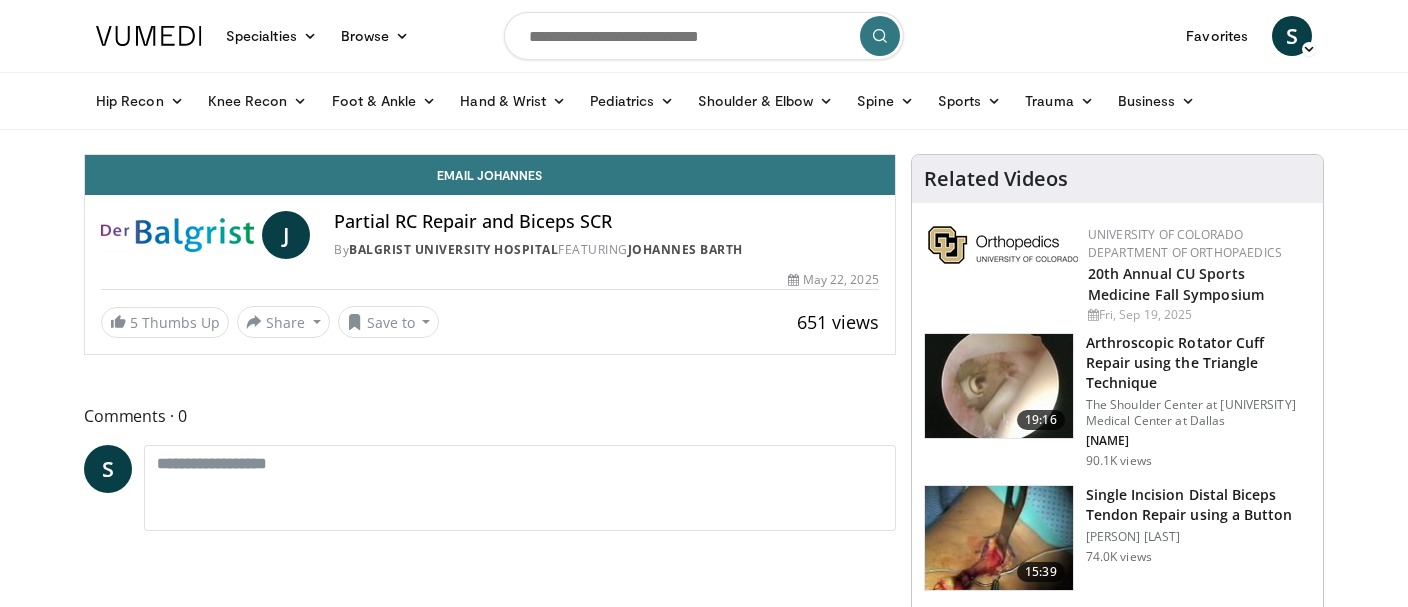 scroll, scrollTop: 0, scrollLeft: 0, axis: both 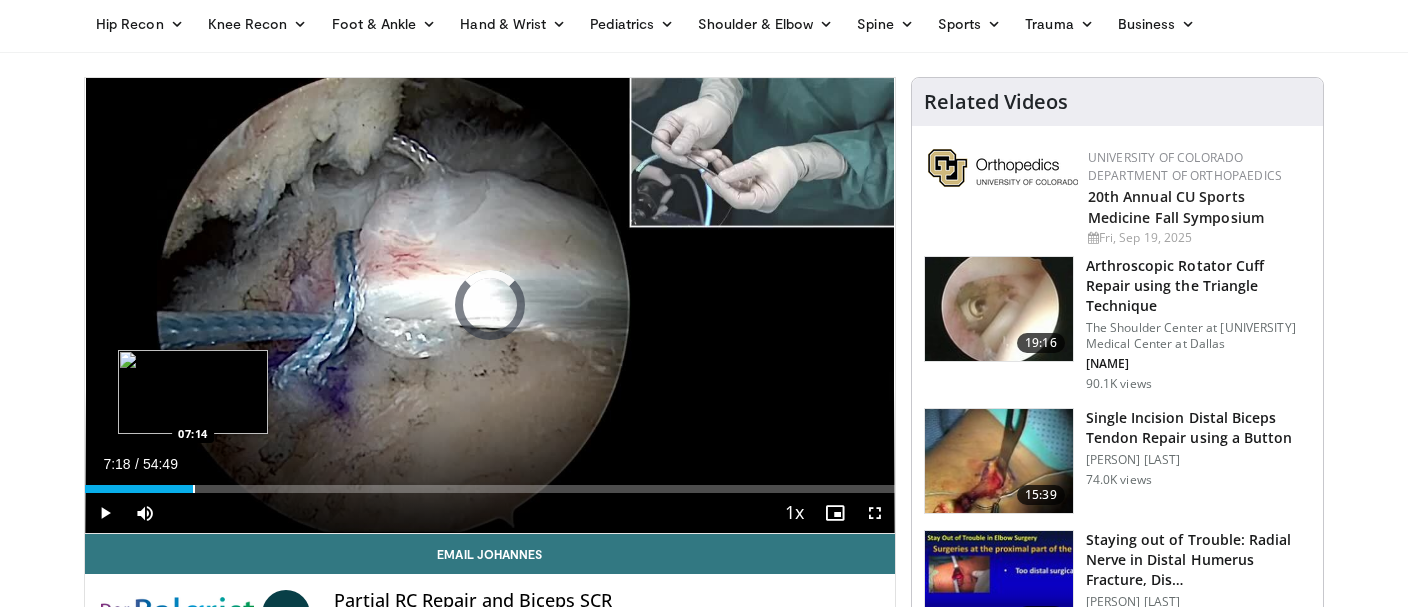 click on "Loaded :  1.20% 07:18 07:14" at bounding box center (490, 483) 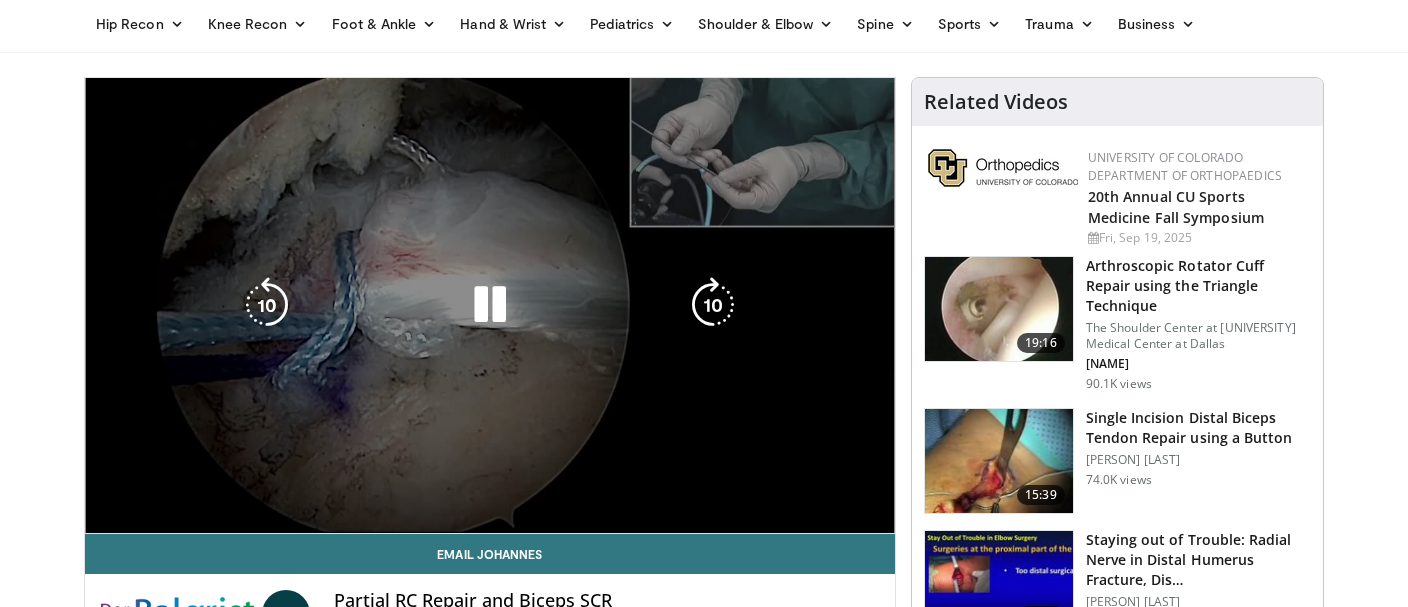 click on "10 seconds
Tap to unmute" at bounding box center [490, 305] 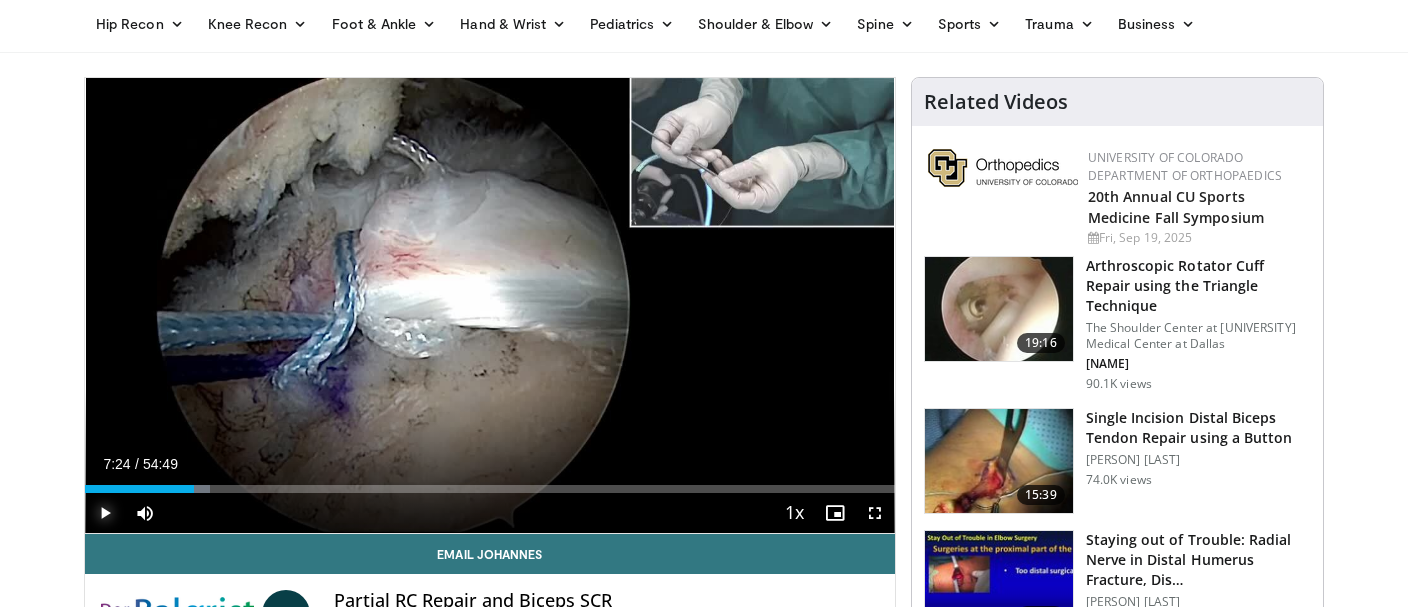 click at bounding box center [105, 513] 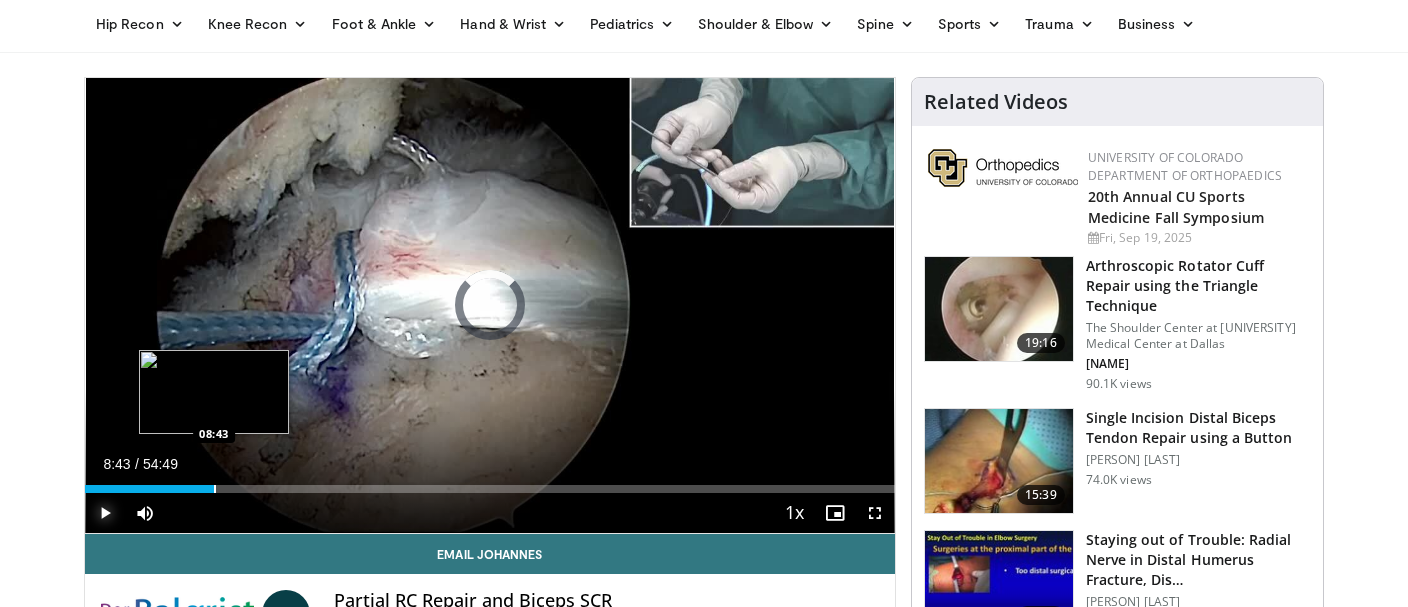 click at bounding box center (215, 489) 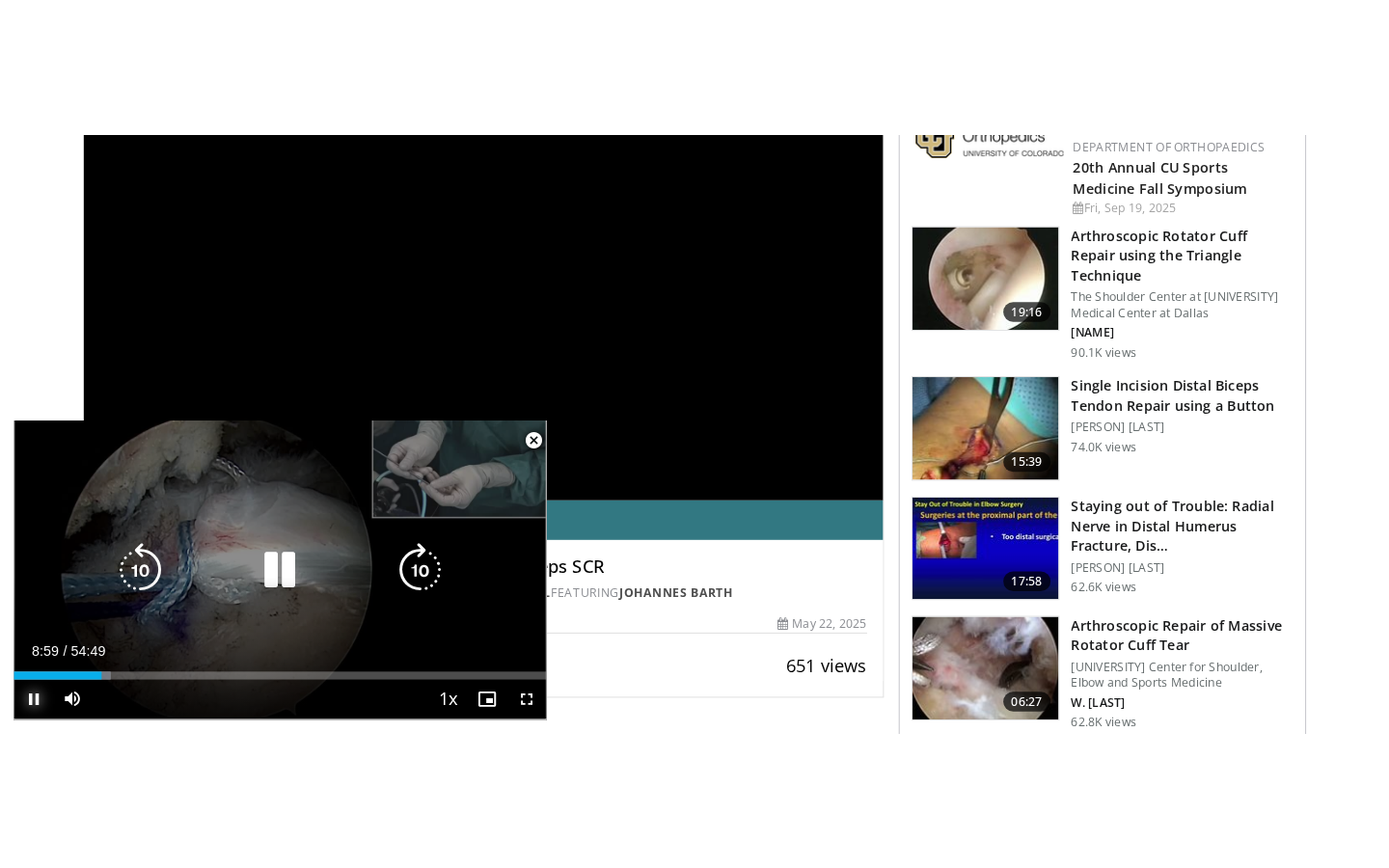 scroll, scrollTop: 246, scrollLeft: 0, axis: vertical 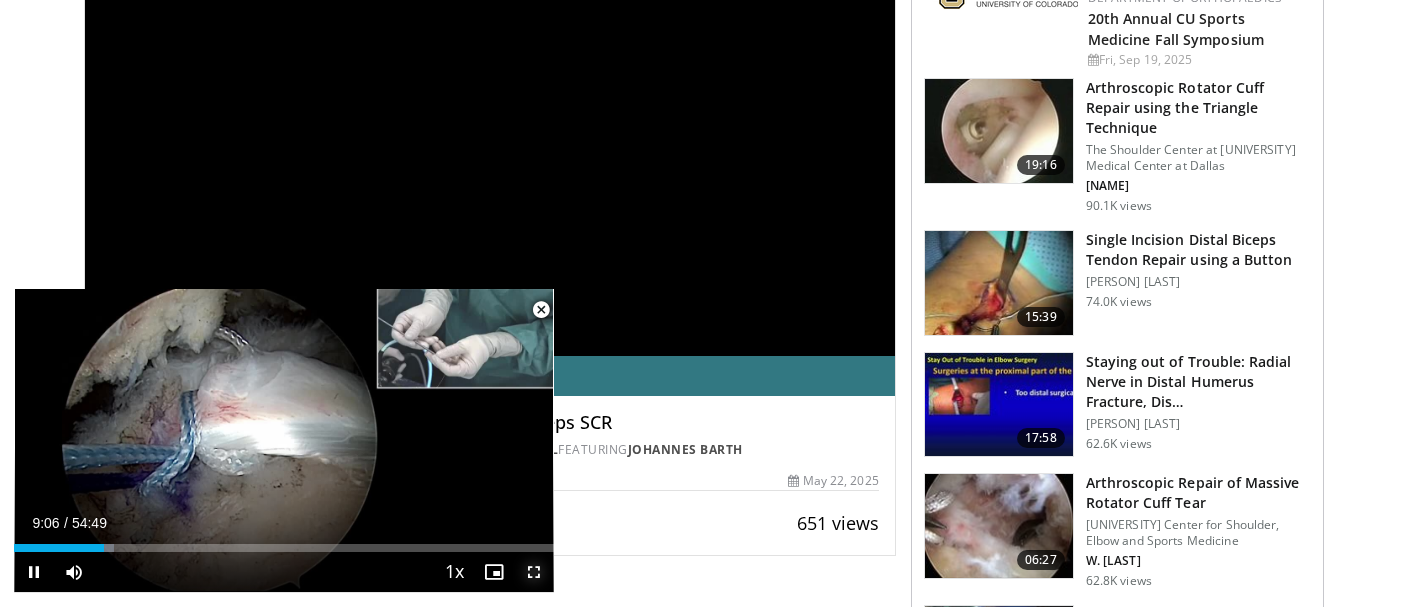 click at bounding box center [534, 572] 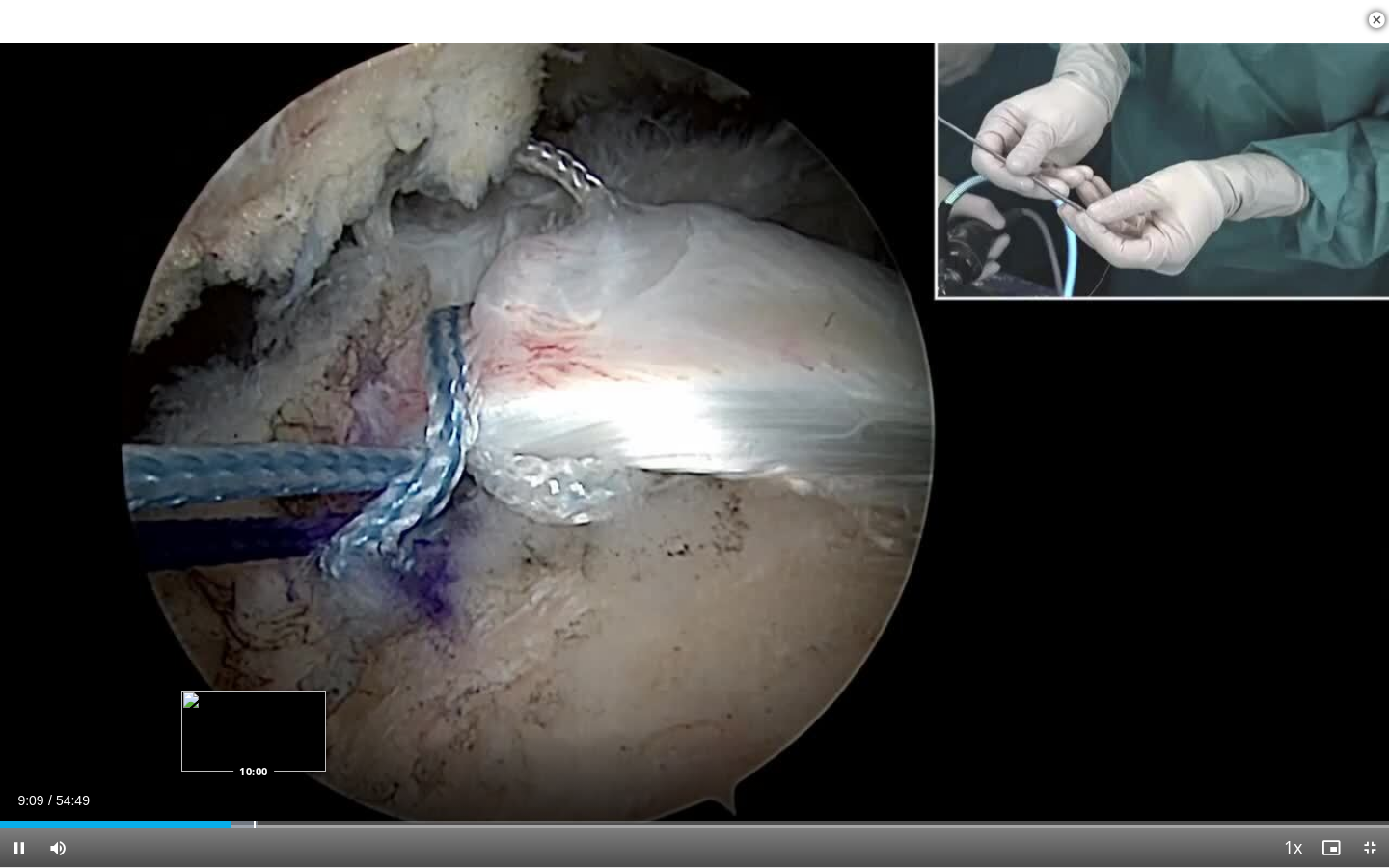 click on "Loaded :  18.55% 09:09 10:00" at bounding box center [694, 825] 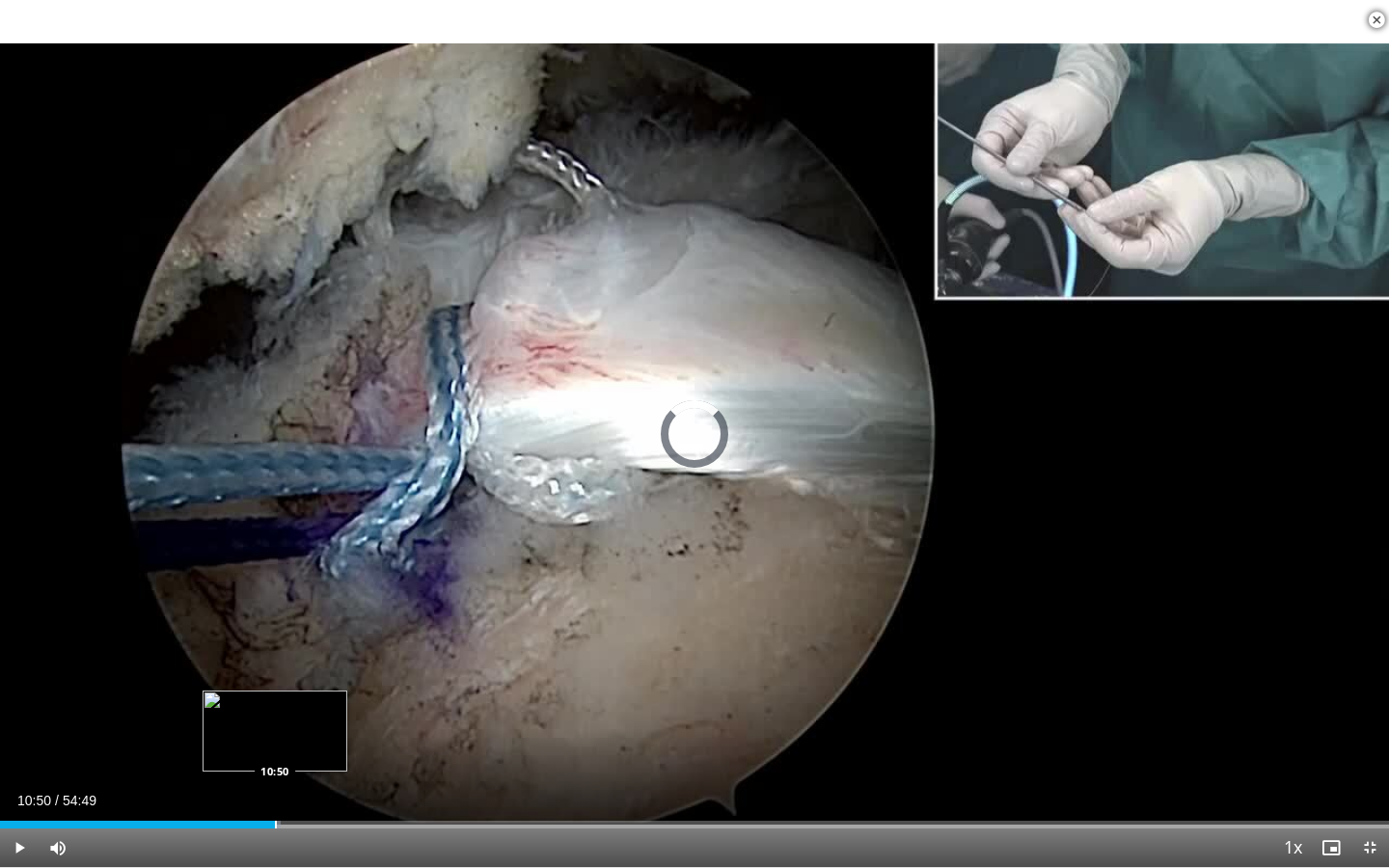 click at bounding box center (276, 825) 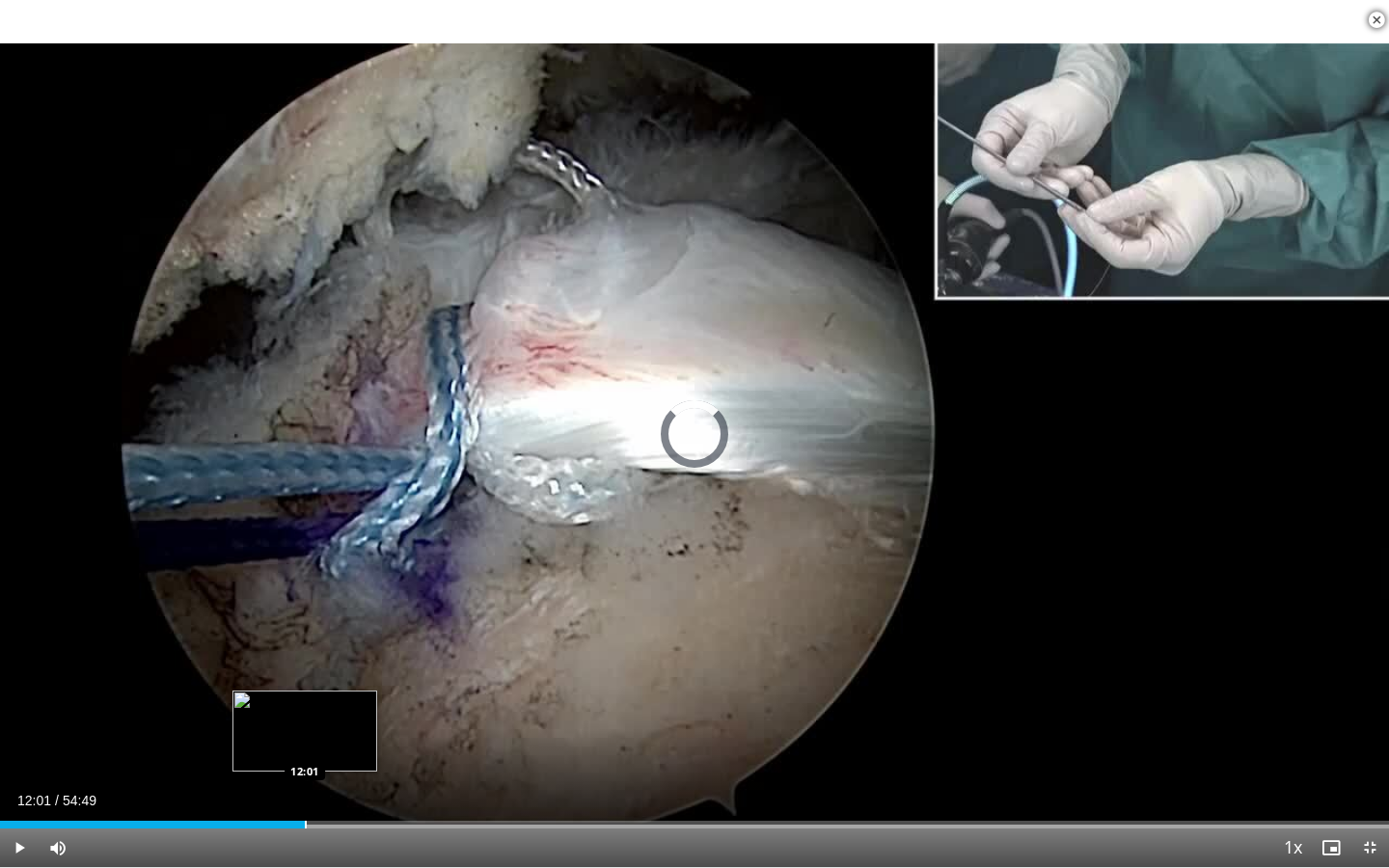click at bounding box center [306, 825] 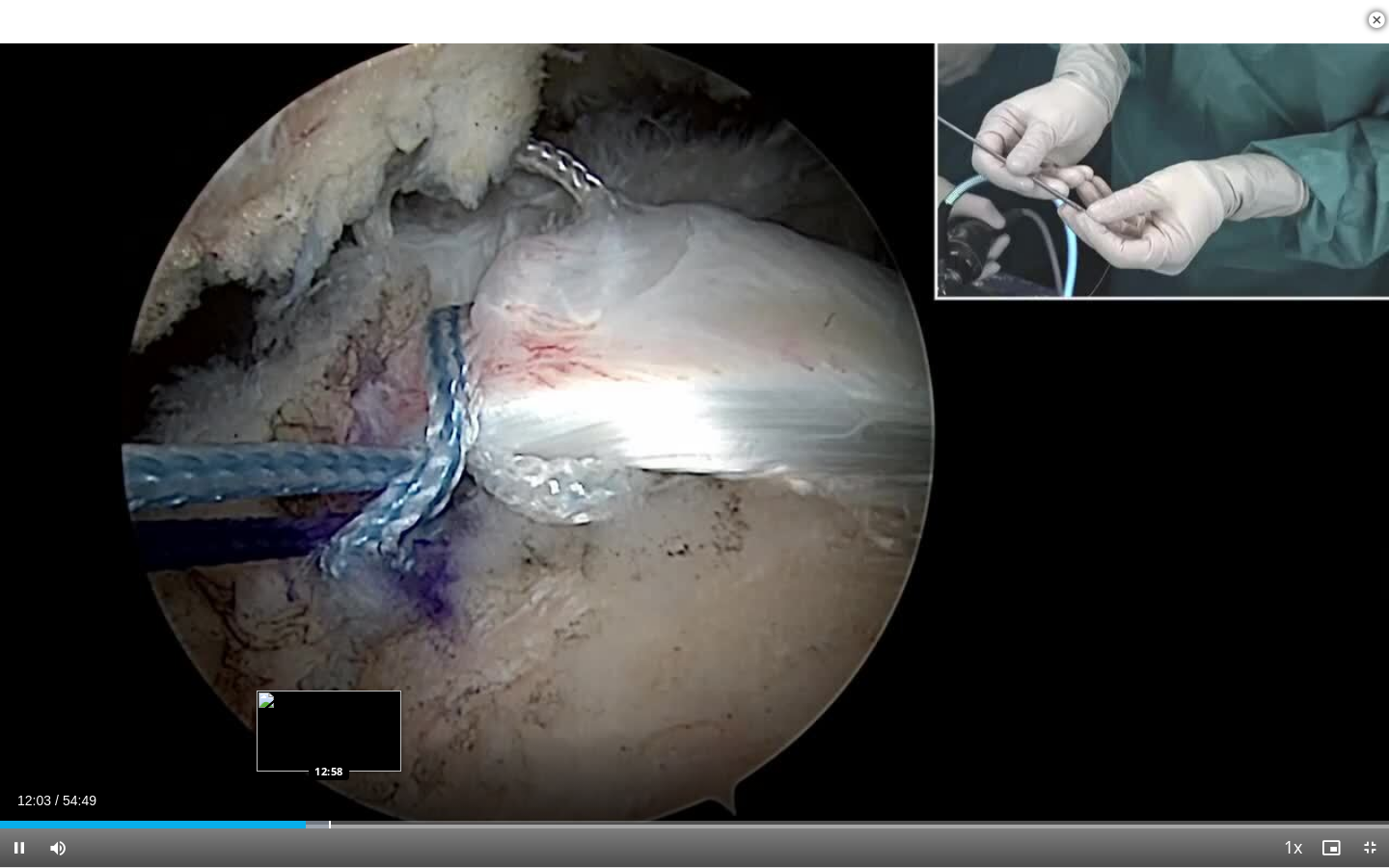 click at bounding box center [330, 825] 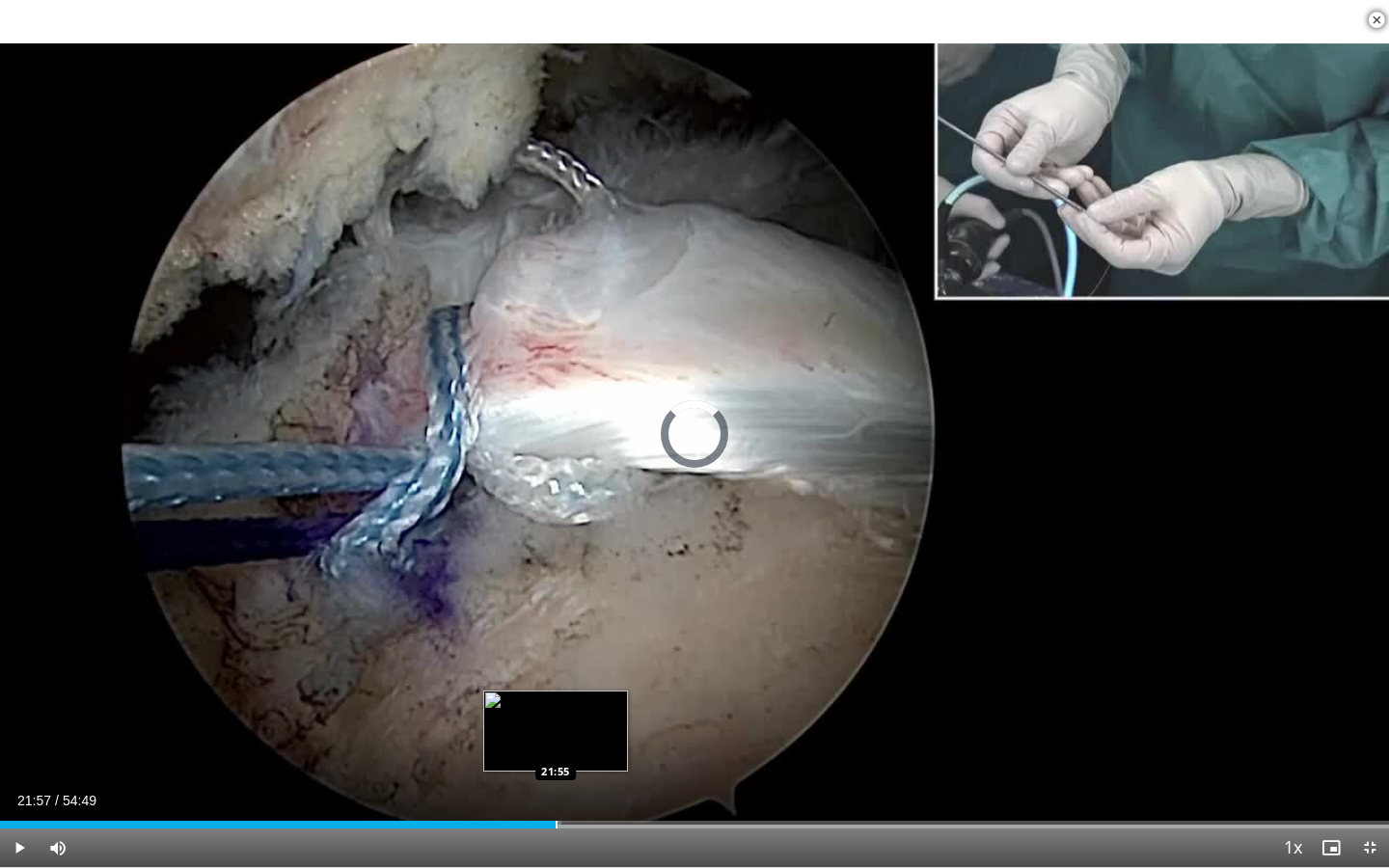 click at bounding box center [557, 825] 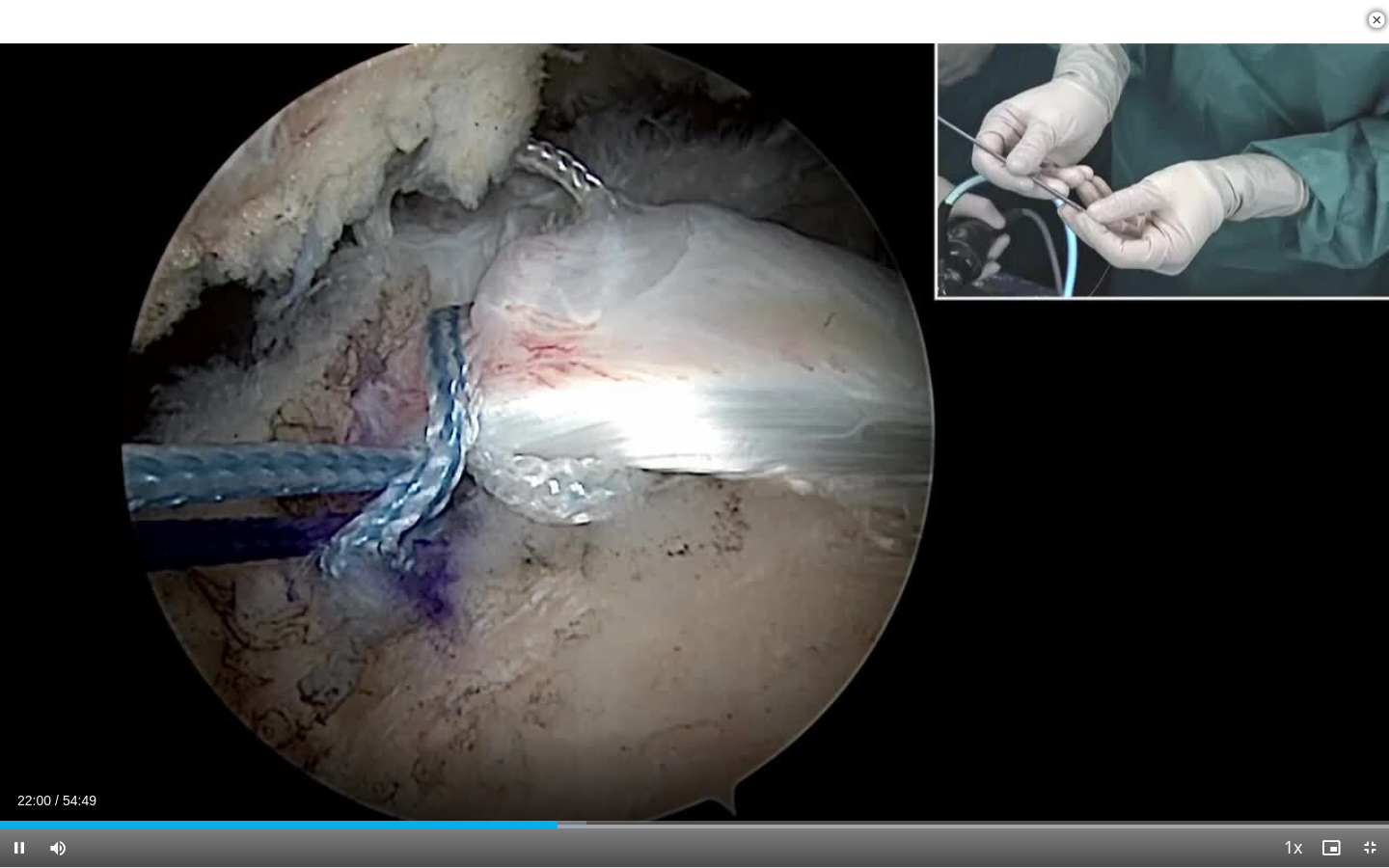 click on "Current Time 22:00 / Duration 54:49 Pause Skip Backward Skip Forward Mute 82% Loaded : 42.22% 22:00 22:57 Stream Type LIVE Seek to live, currently behind live LIVE 1x Playback Rate 0.5x 0.75x 1x , selected 1.25x 1.5x 1.75x 2x Chapters Chapters Descriptions descriptions off , selected Captions captions settings , opens captions settings dialog captions off , selected Audio Track en (Main) , selected Exit Fullscreen Enable picture-in-picture mode" at bounding box center [694, 848] 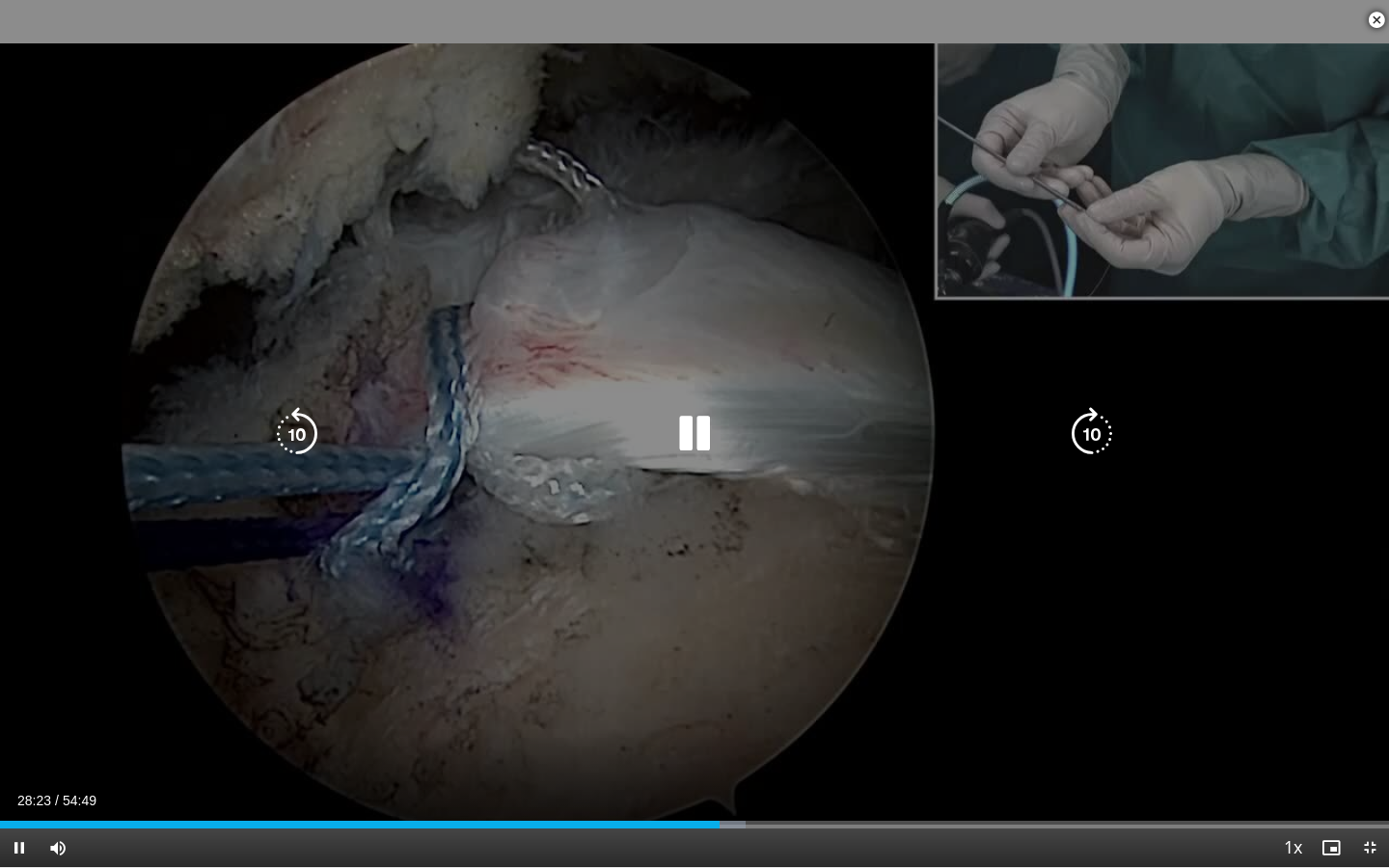 click at bounding box center (694, 434) 